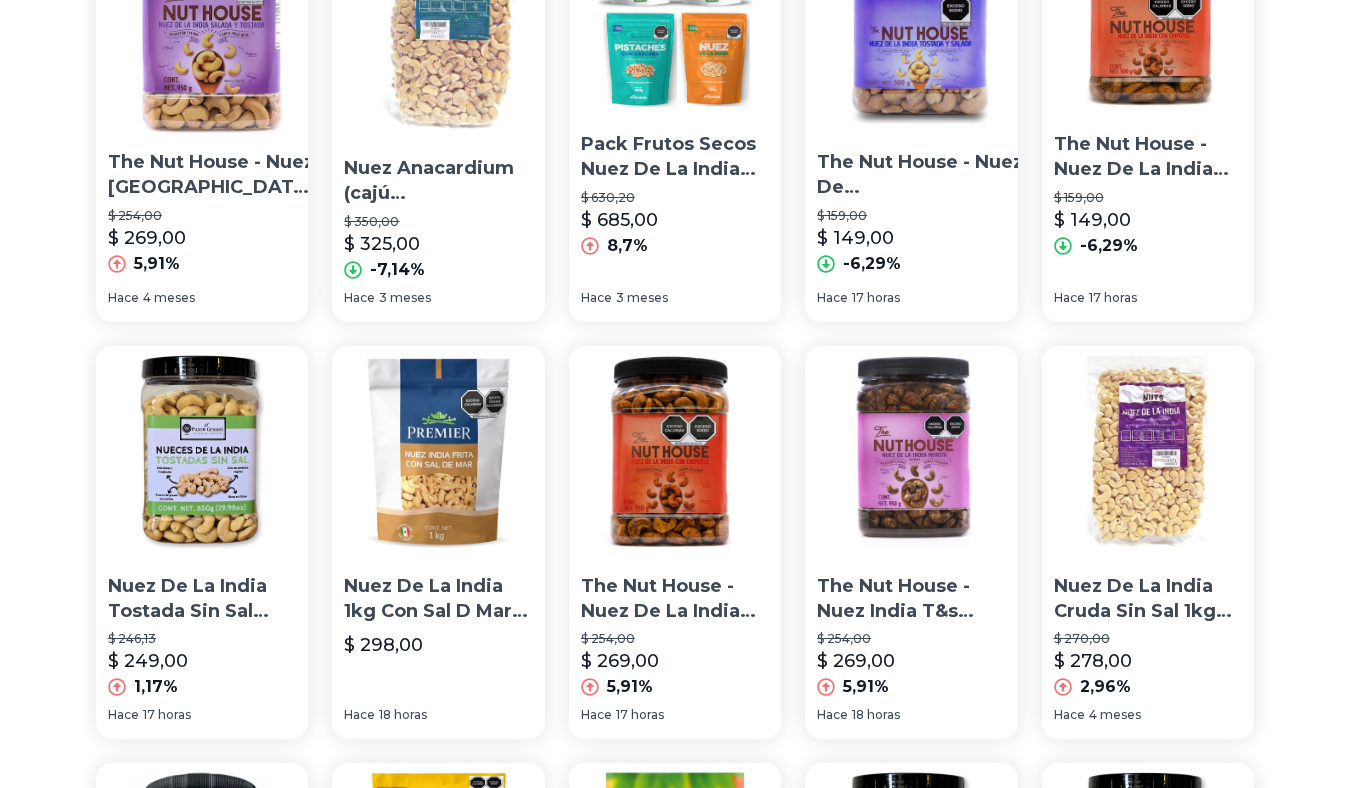 scroll, scrollTop: 0, scrollLeft: 0, axis: both 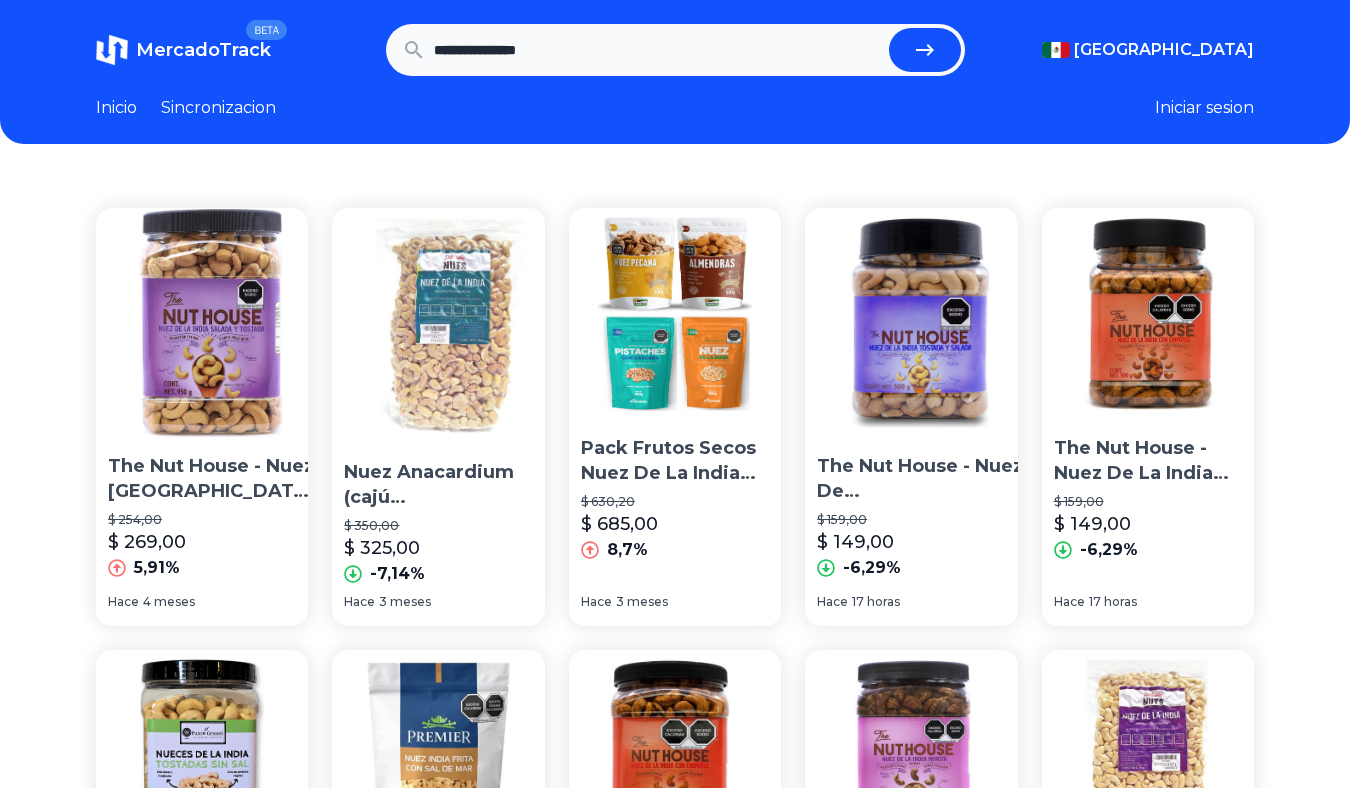 drag, startPoint x: 566, startPoint y: 53, endPoint x: 375, endPoint y: 67, distance: 191.5124 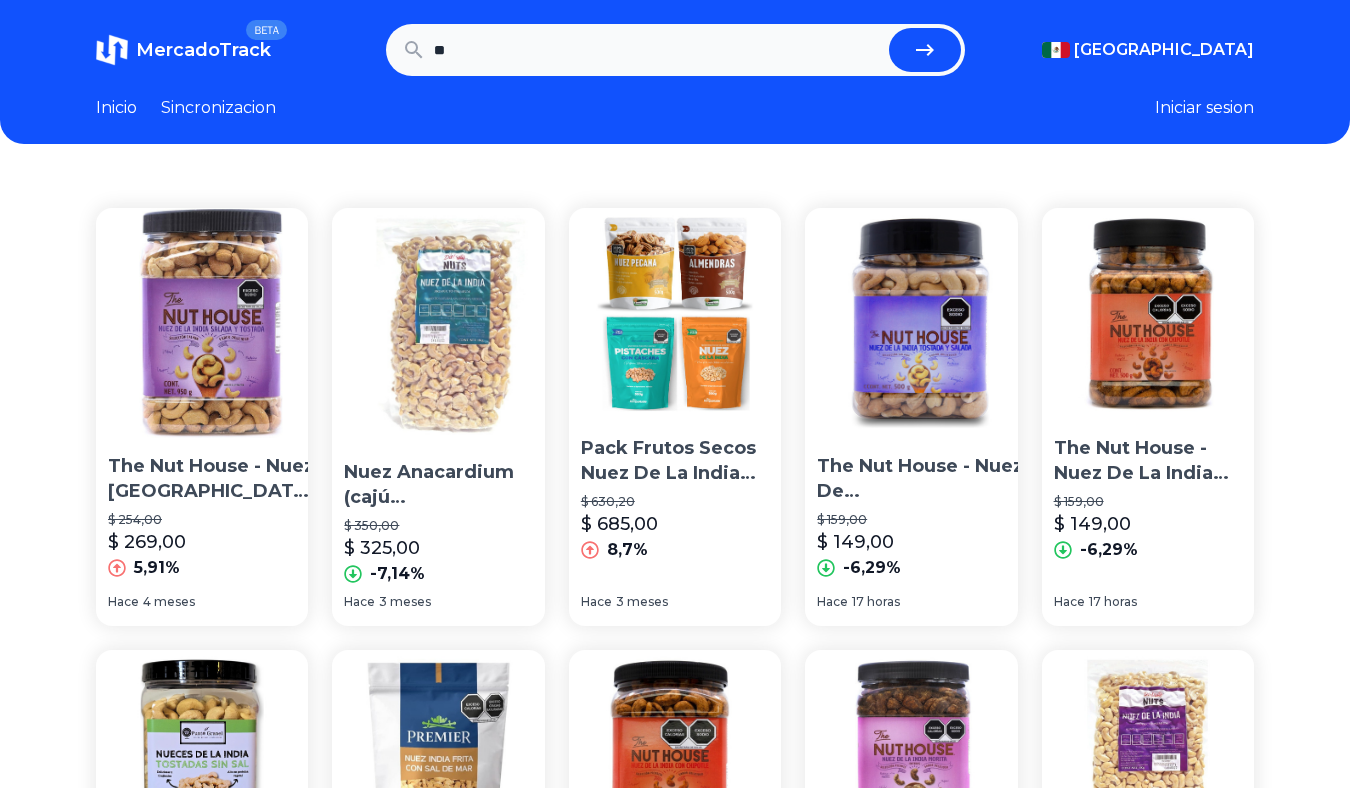 type on "*" 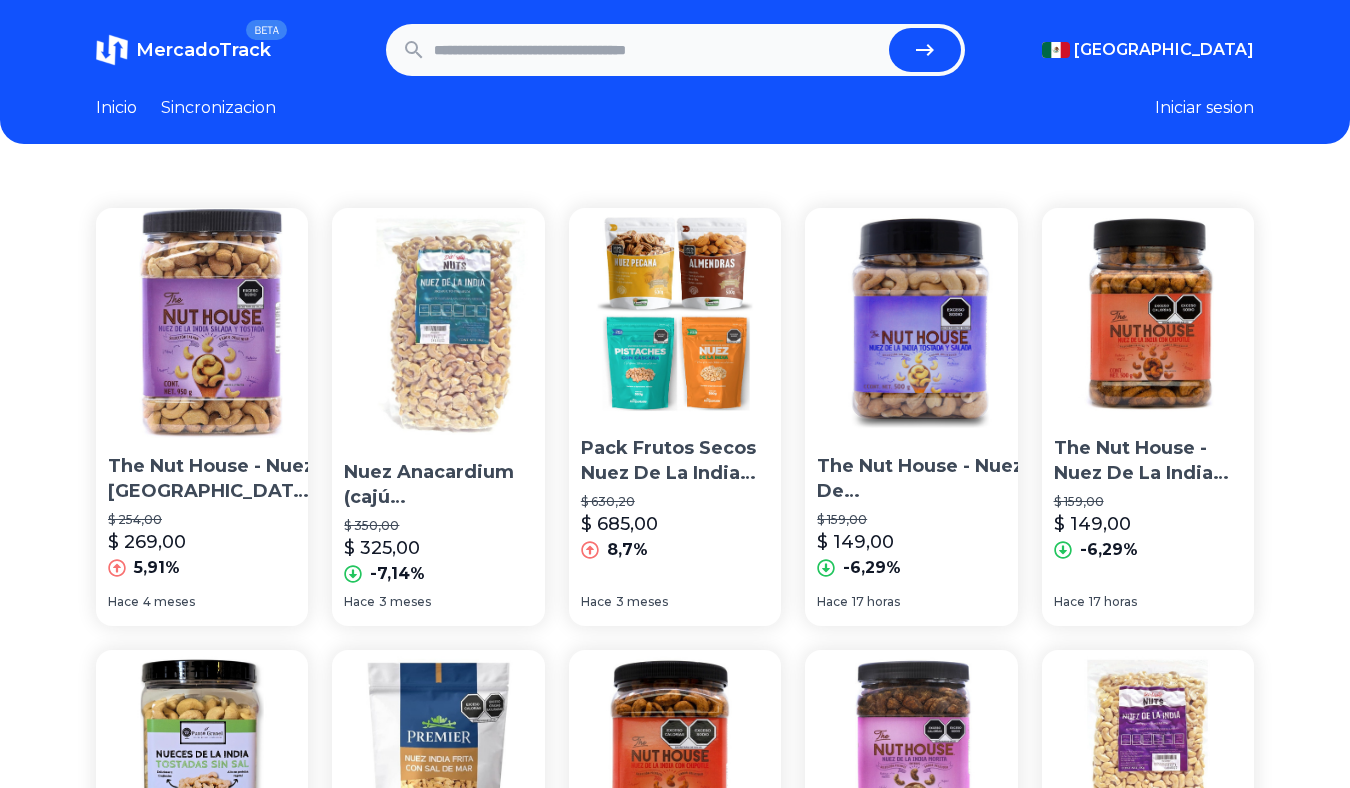 scroll, scrollTop: 0, scrollLeft: 0, axis: both 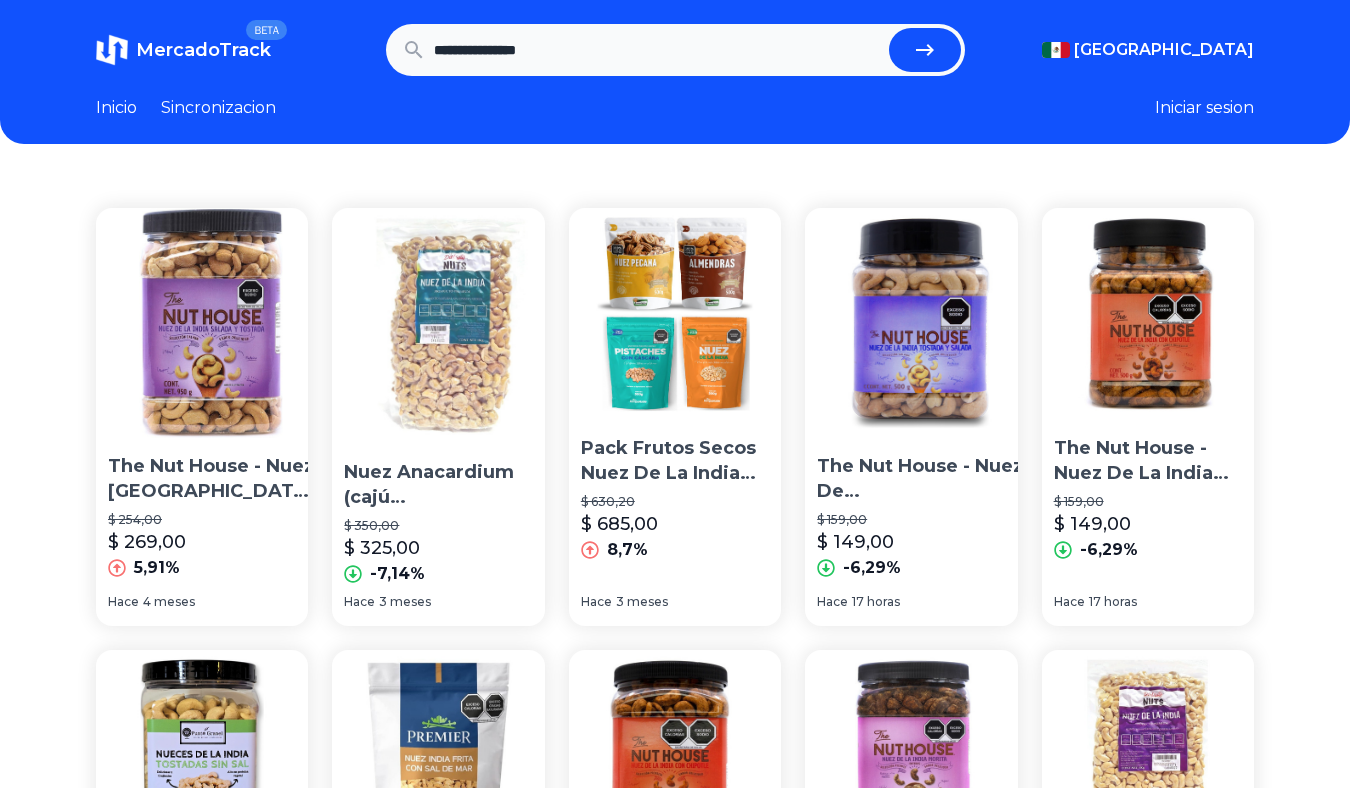 type on "**********" 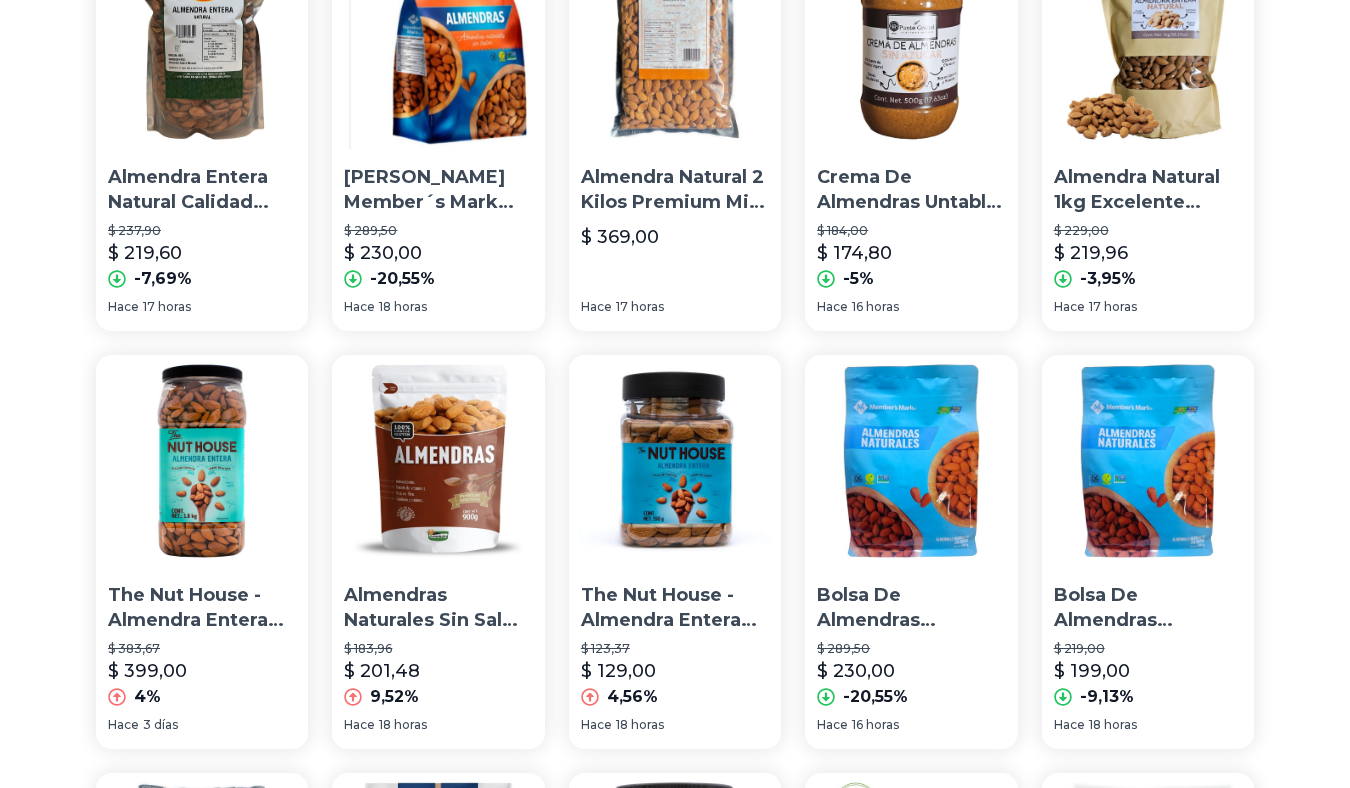 scroll, scrollTop: 0, scrollLeft: 0, axis: both 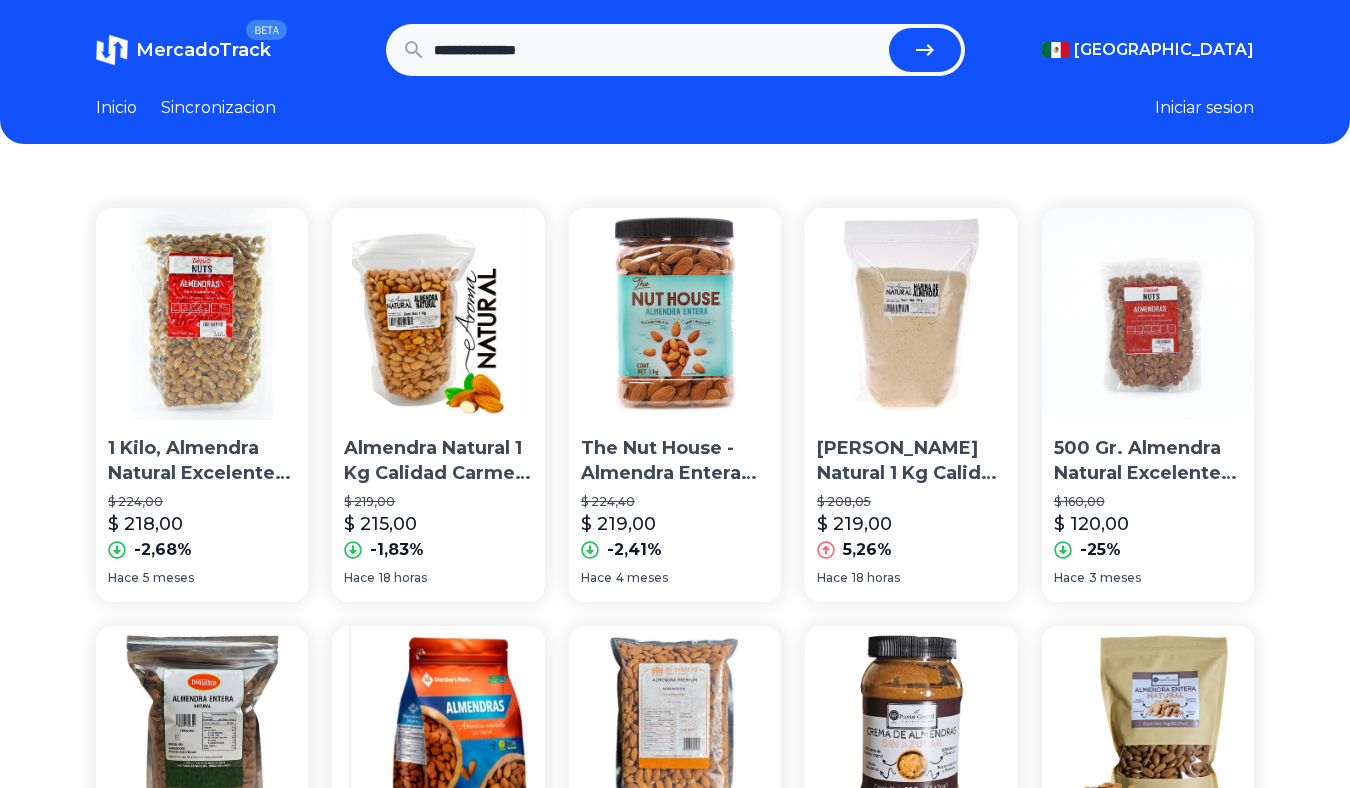 click at bounding box center (202, 314) 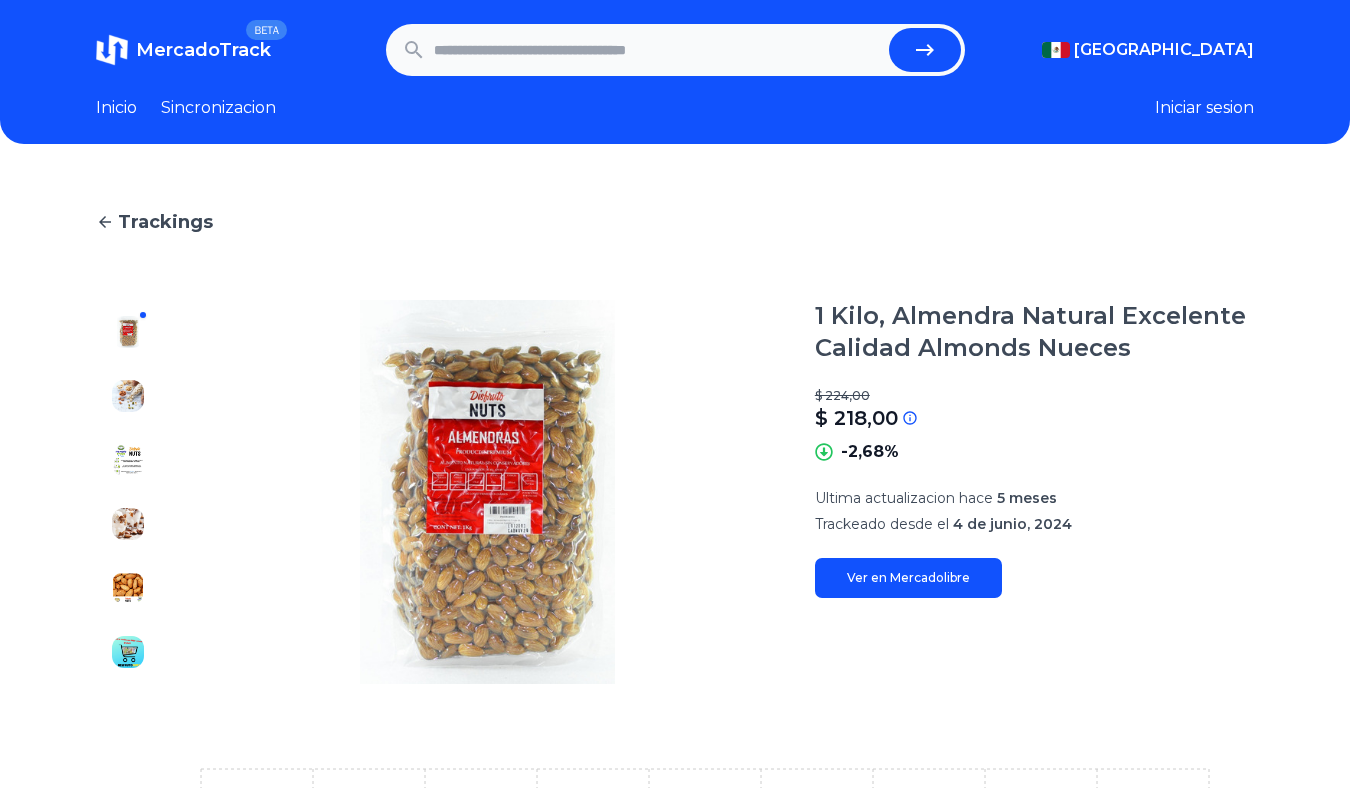 type on "**********" 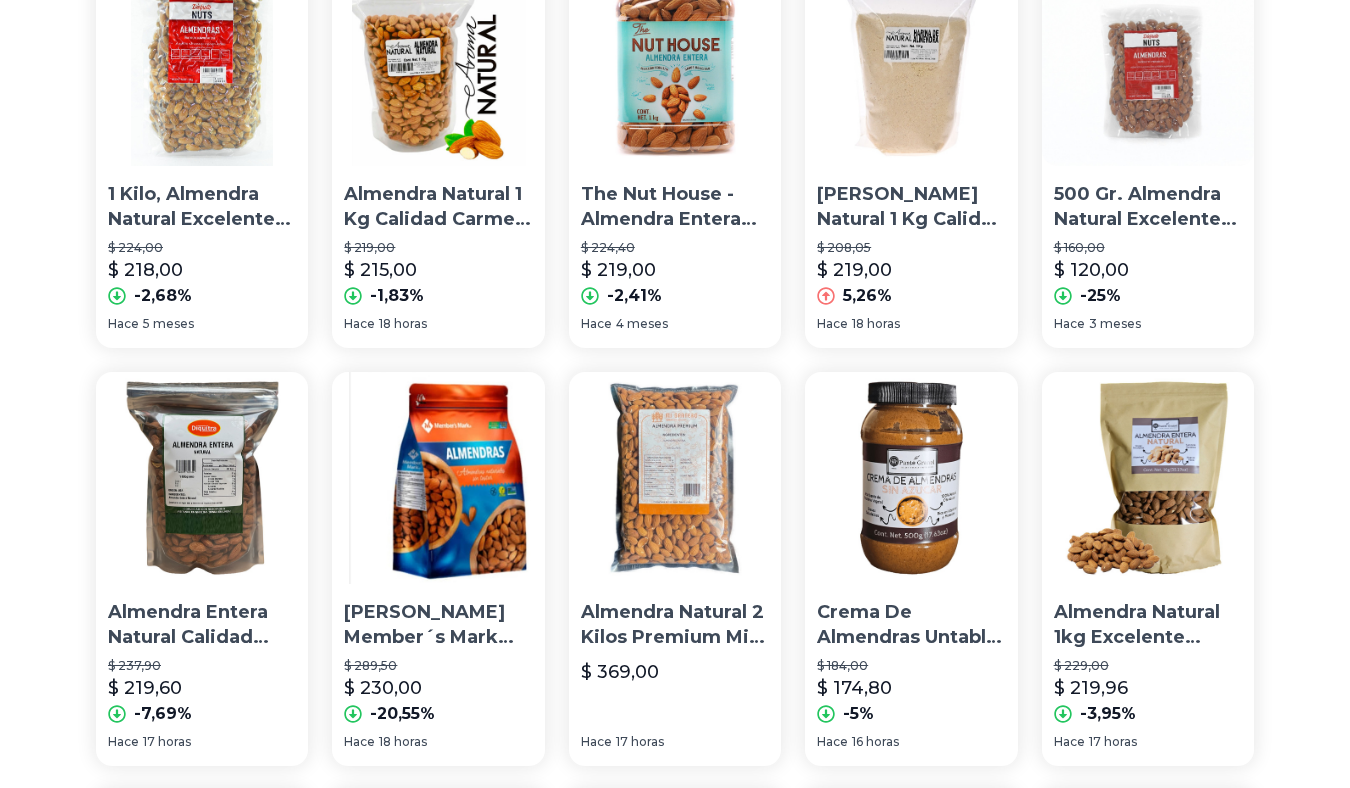 scroll, scrollTop: 275, scrollLeft: 0, axis: vertical 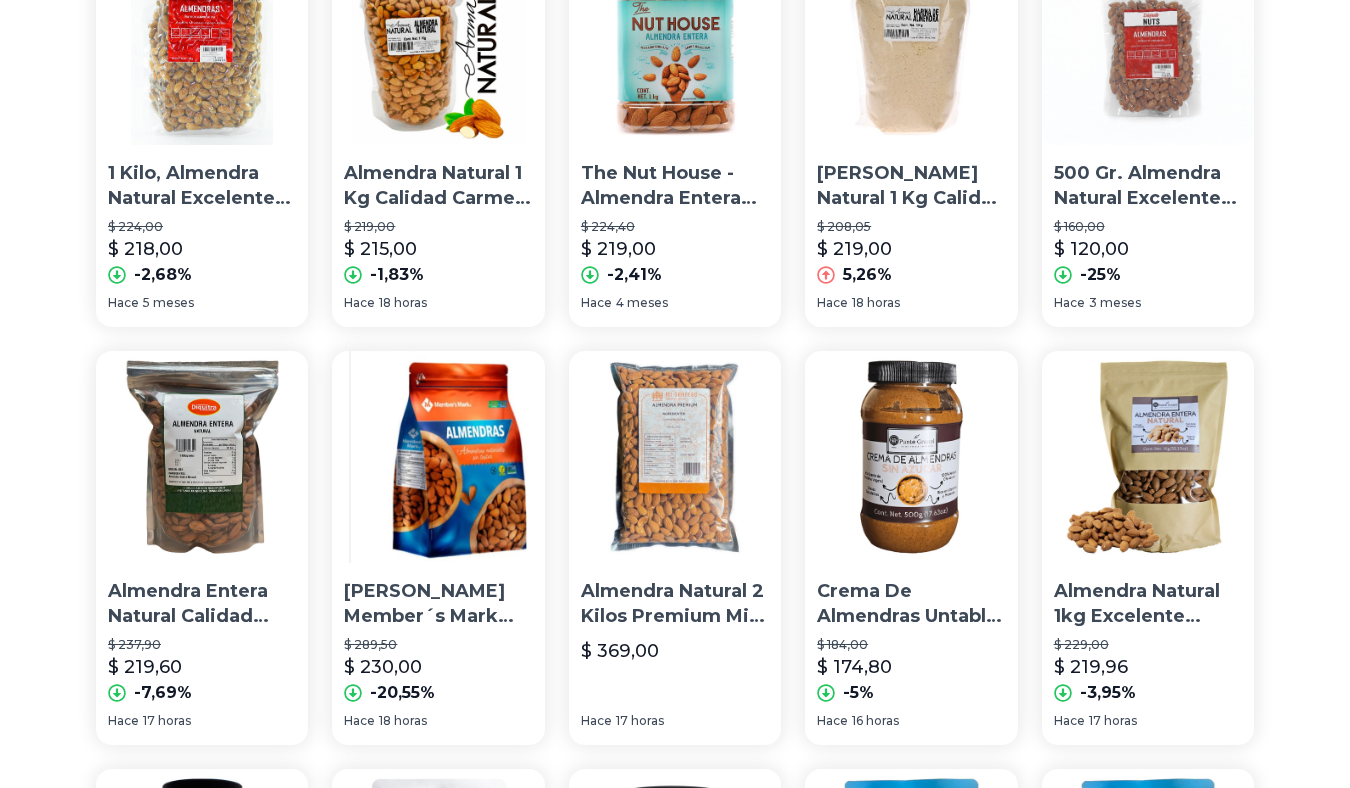 click on "Almendra Entera Natural Calidad Premium 1 Kilogramo" at bounding box center [202, 604] 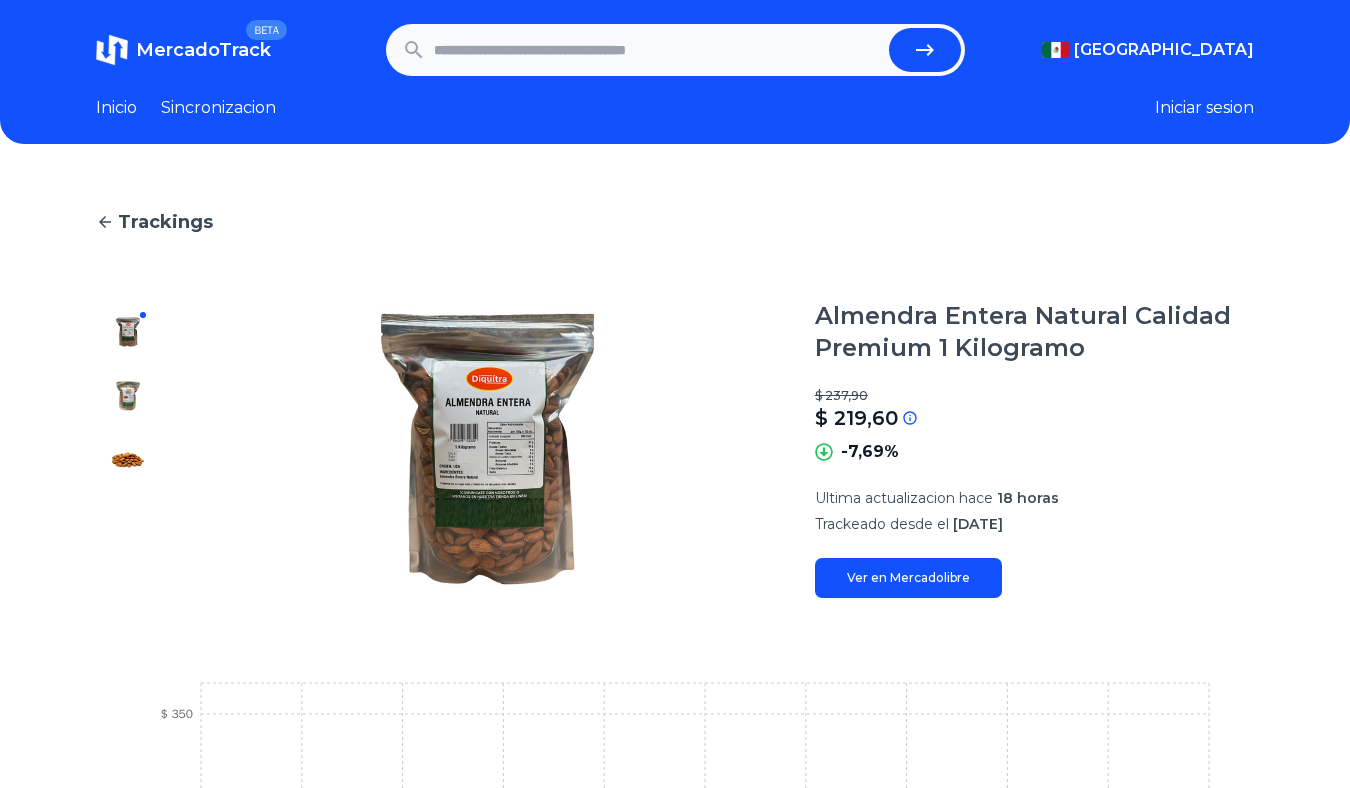 type on "**********" 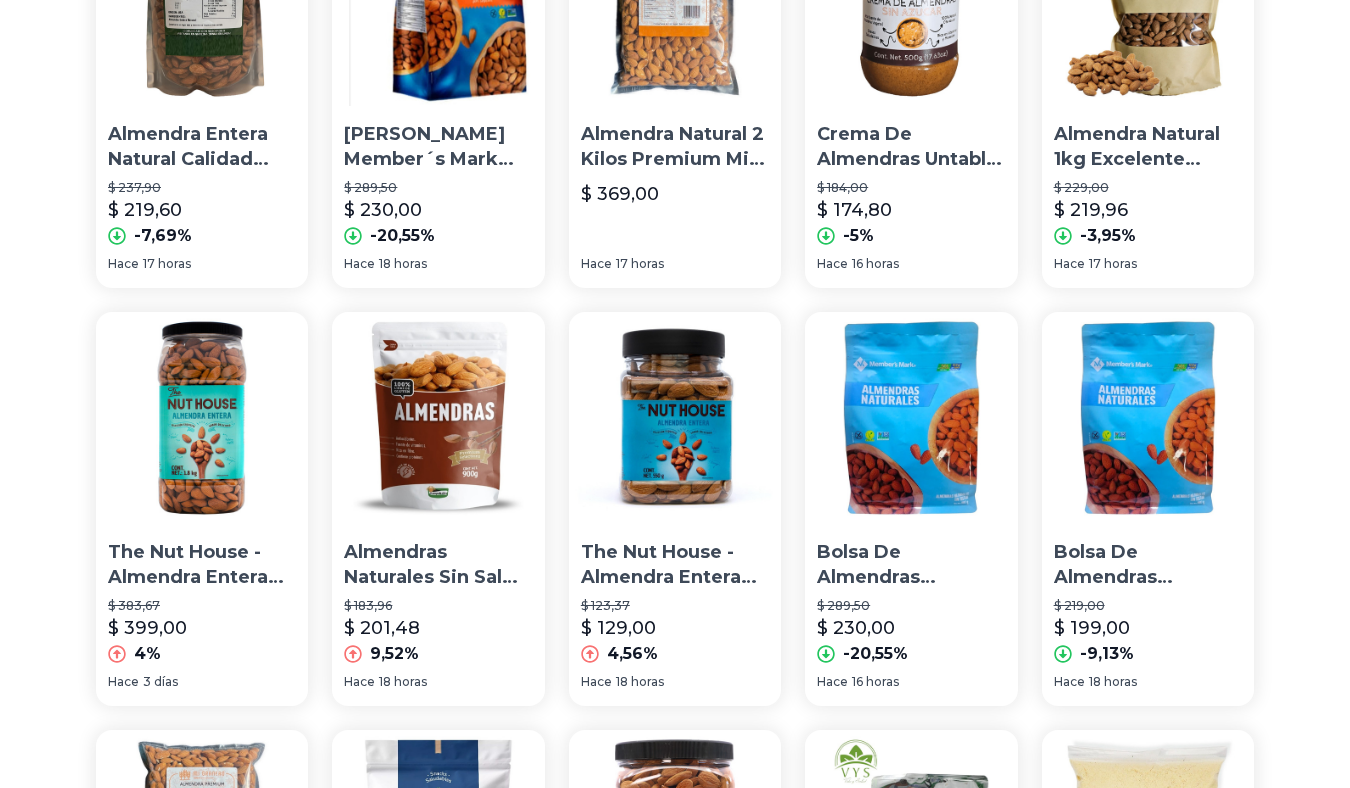 scroll, scrollTop: 737, scrollLeft: 0, axis: vertical 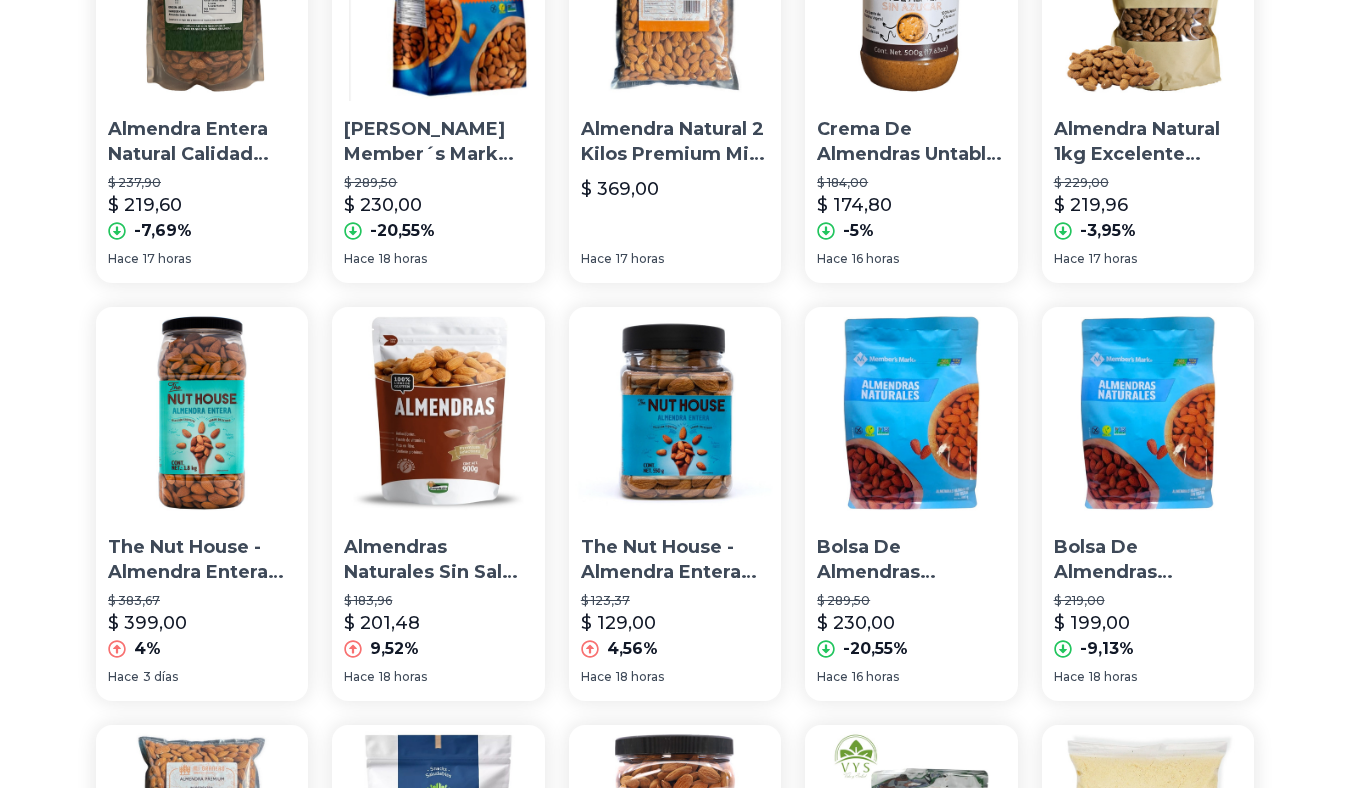 click at bounding box center [438, 413] 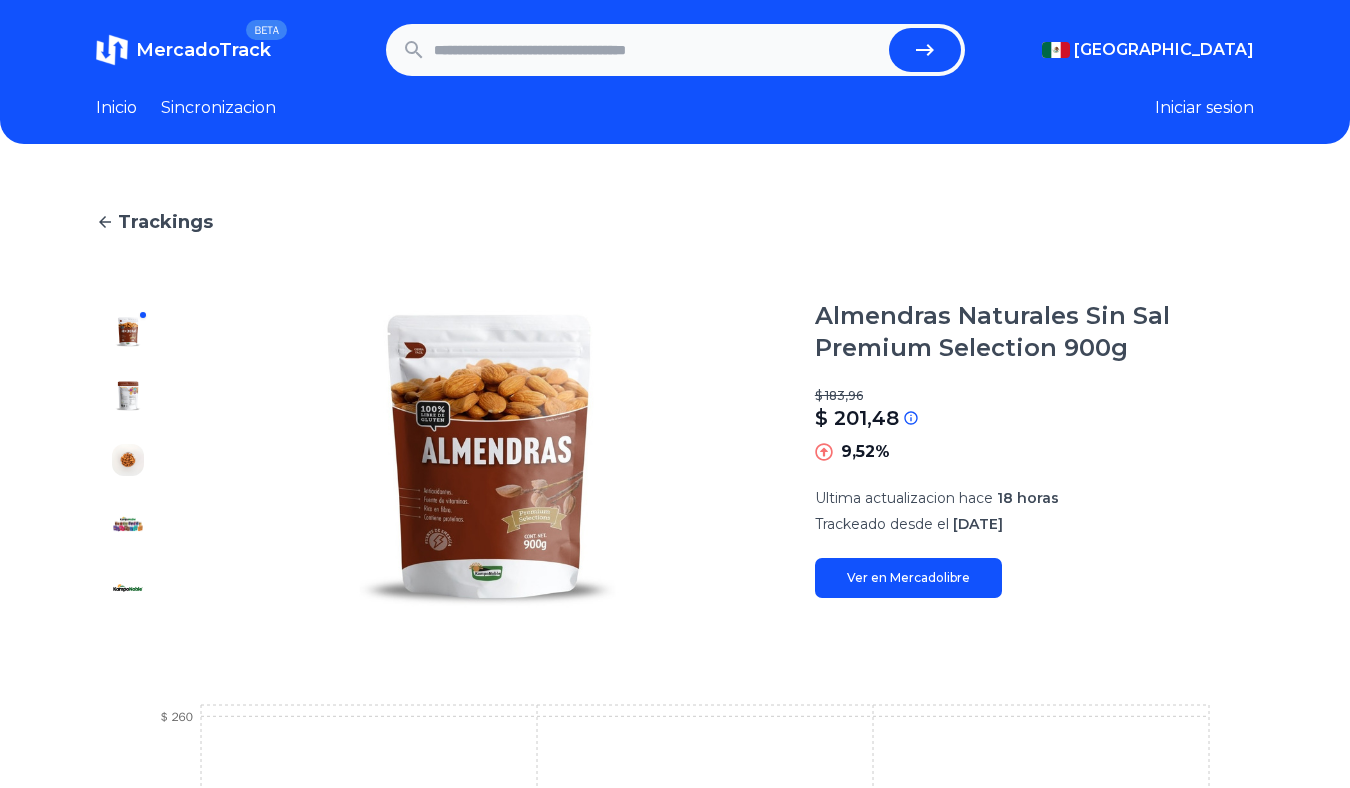 type on "**********" 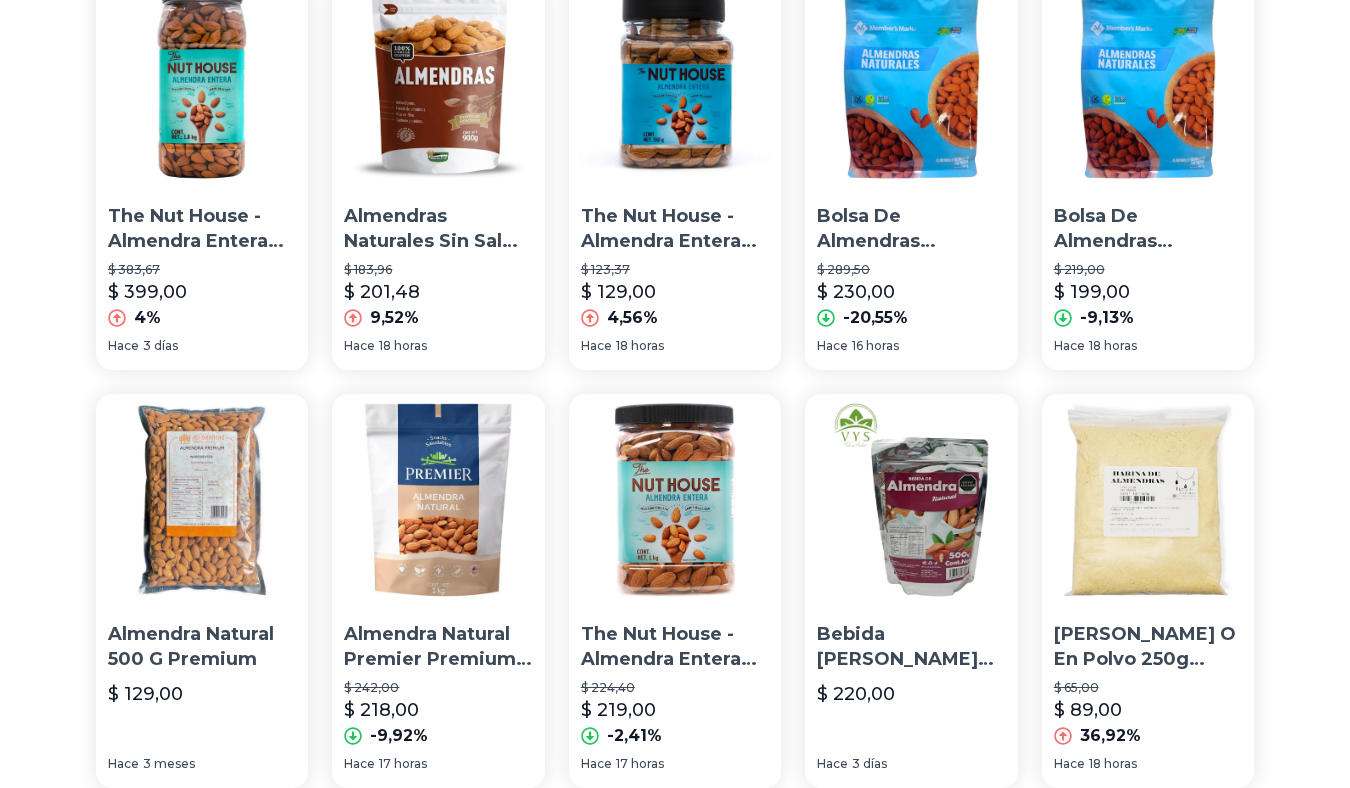 scroll, scrollTop: 1067, scrollLeft: 0, axis: vertical 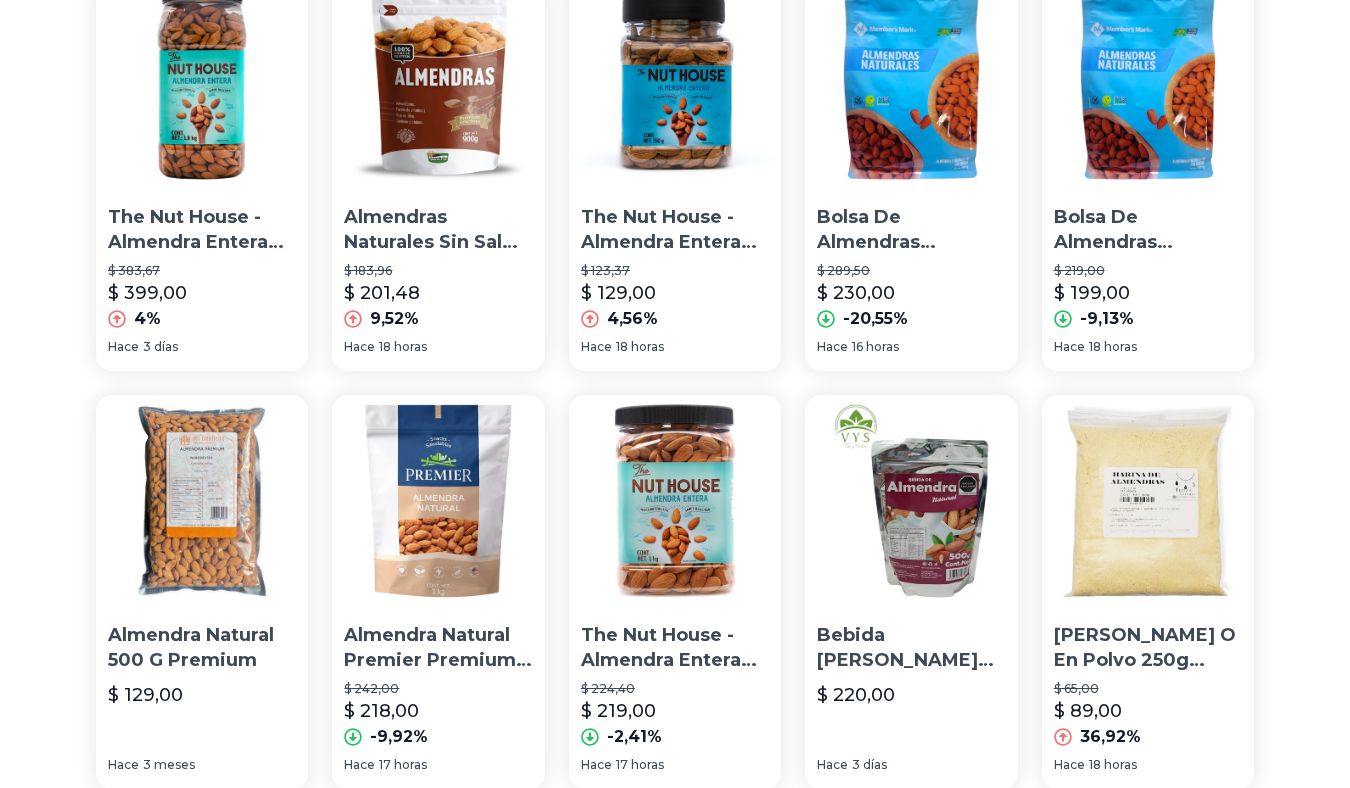 click at bounding box center (911, 83) 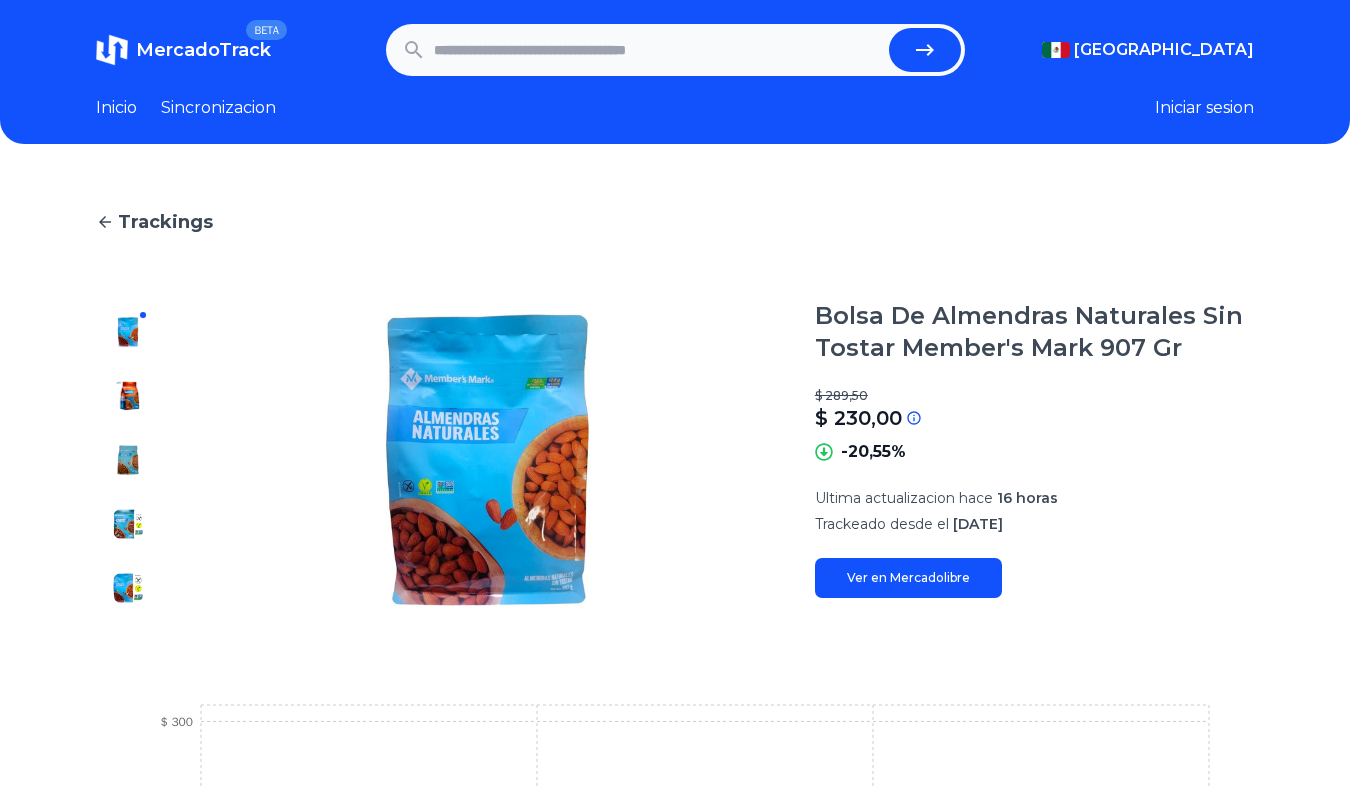 type on "**********" 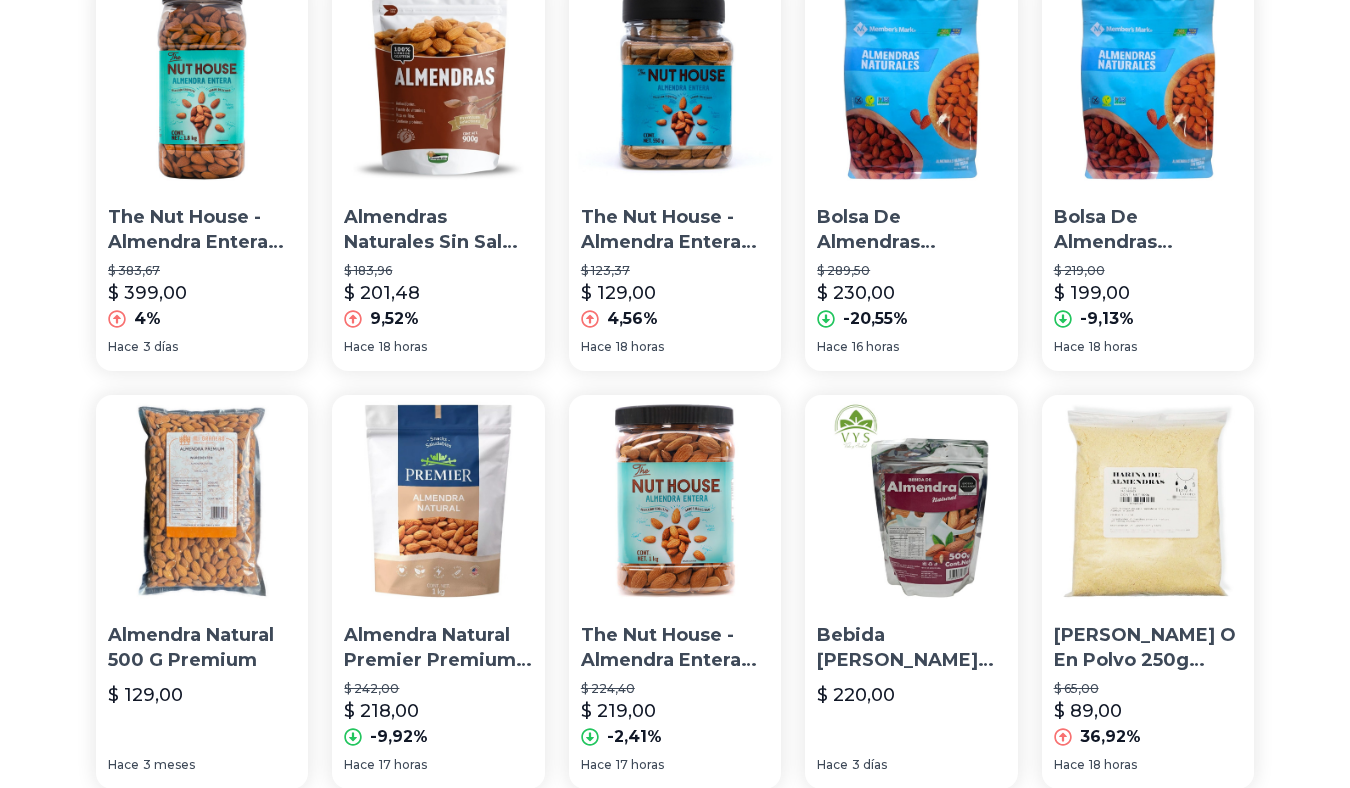 scroll, scrollTop: 1117, scrollLeft: 0, axis: vertical 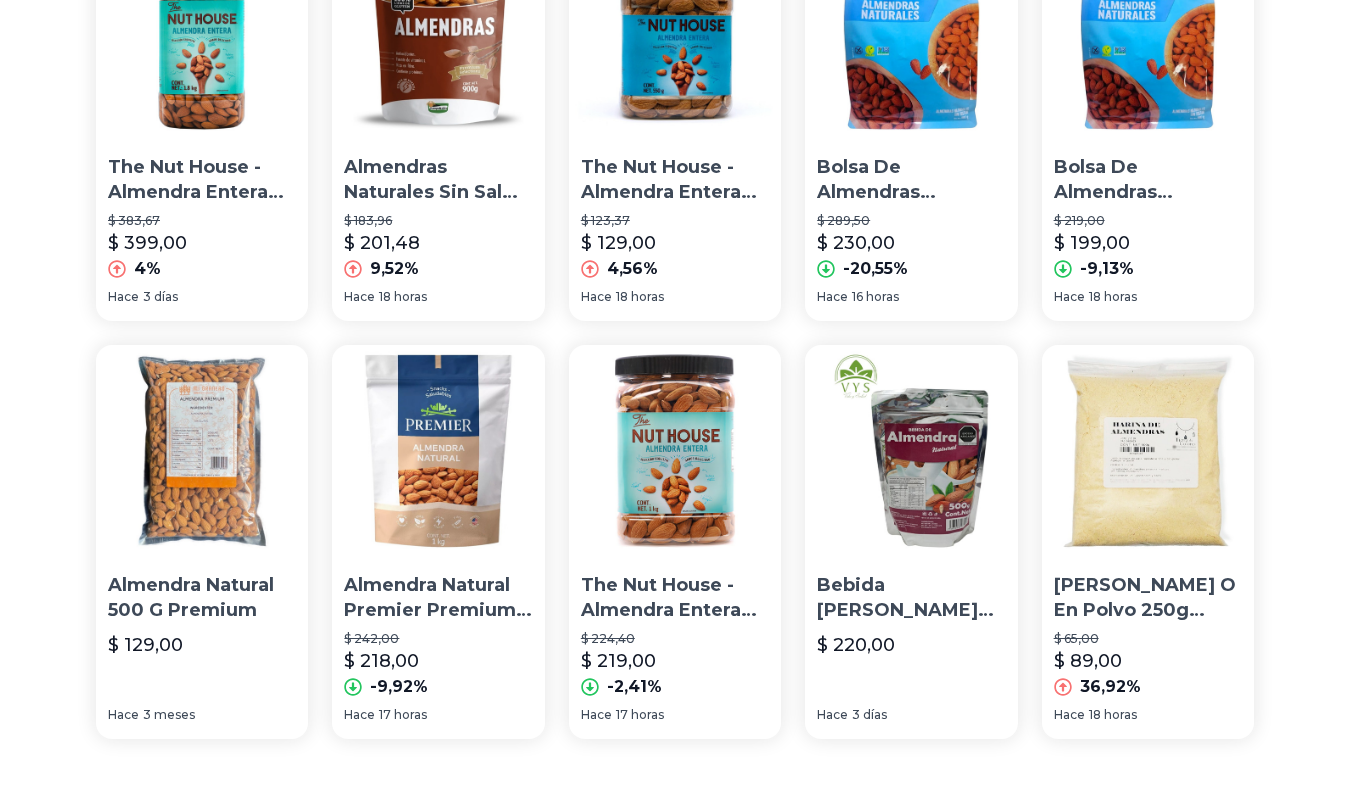 click at bounding box center (438, 451) 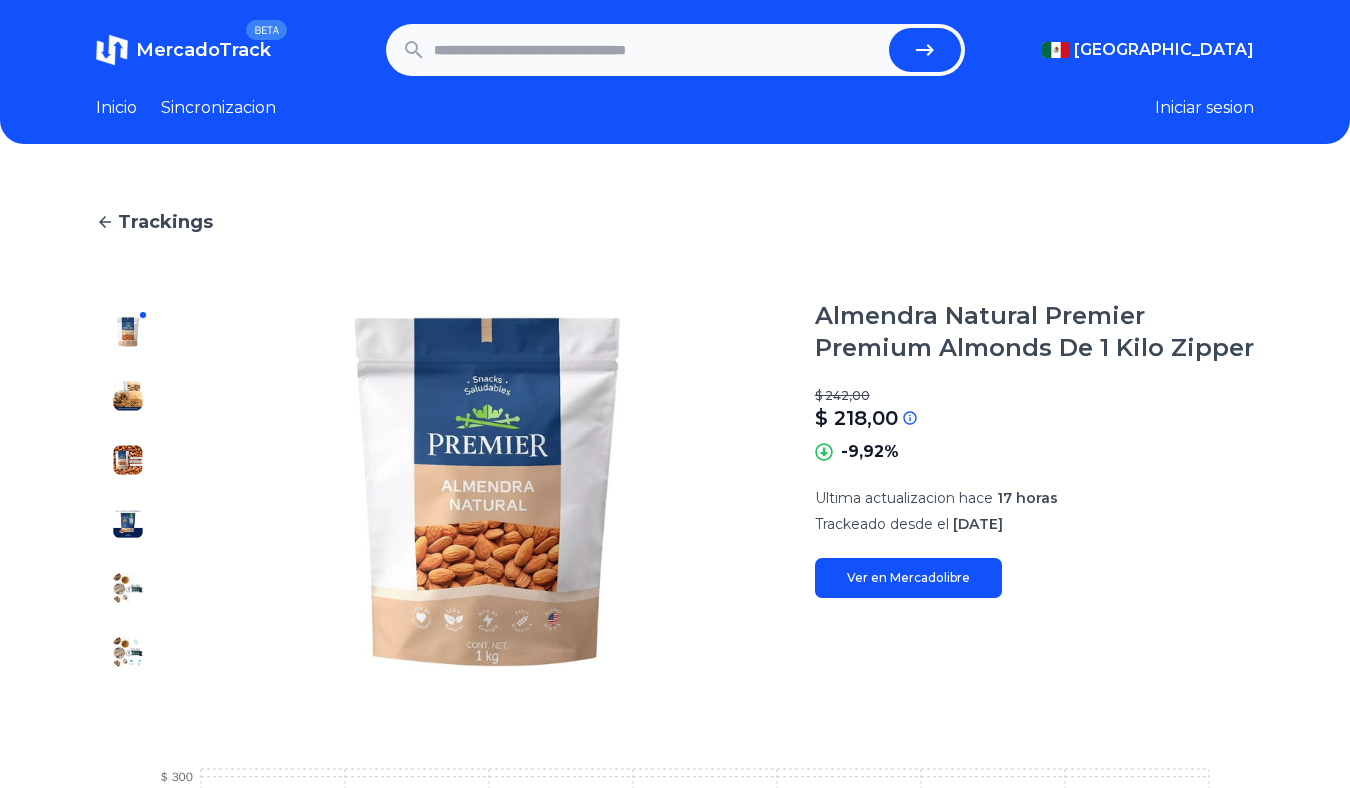 click at bounding box center [657, 50] 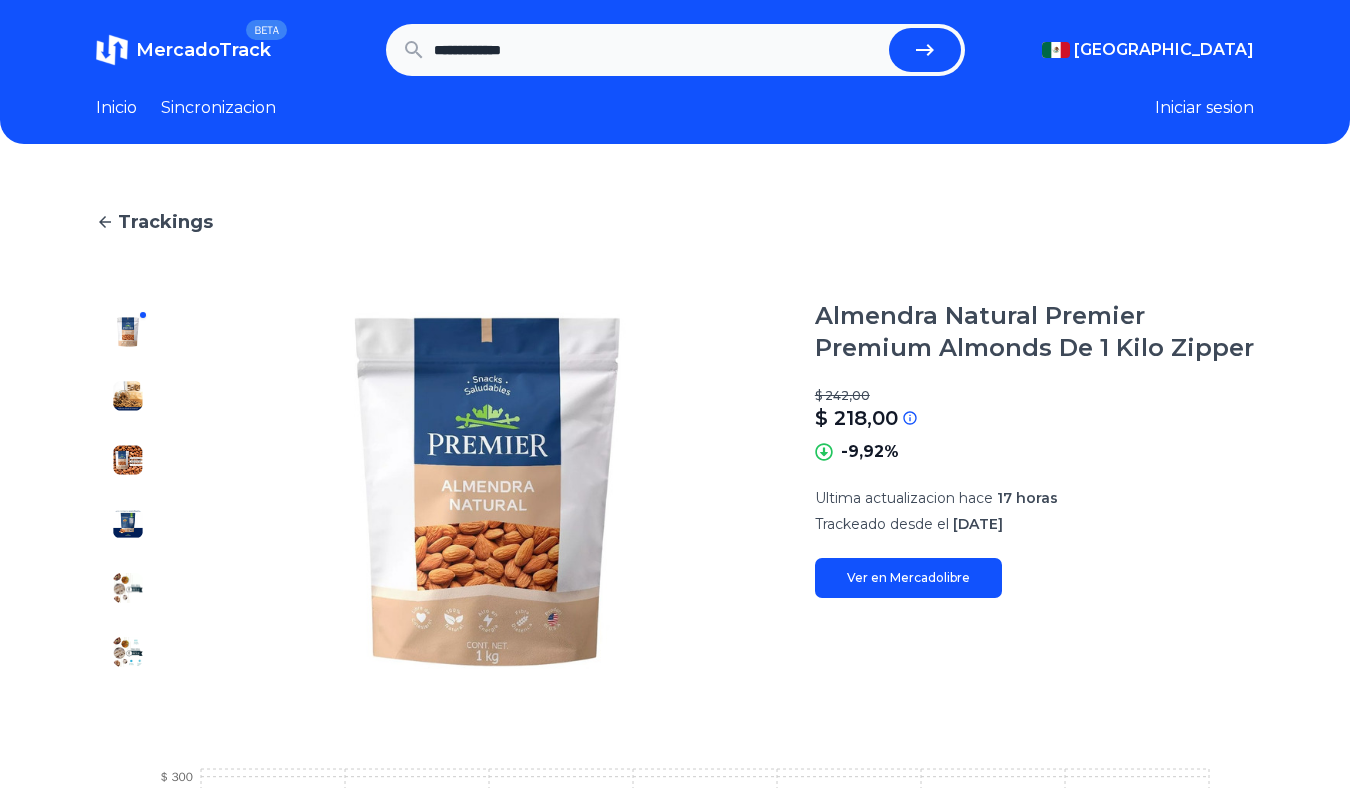 type on "**********" 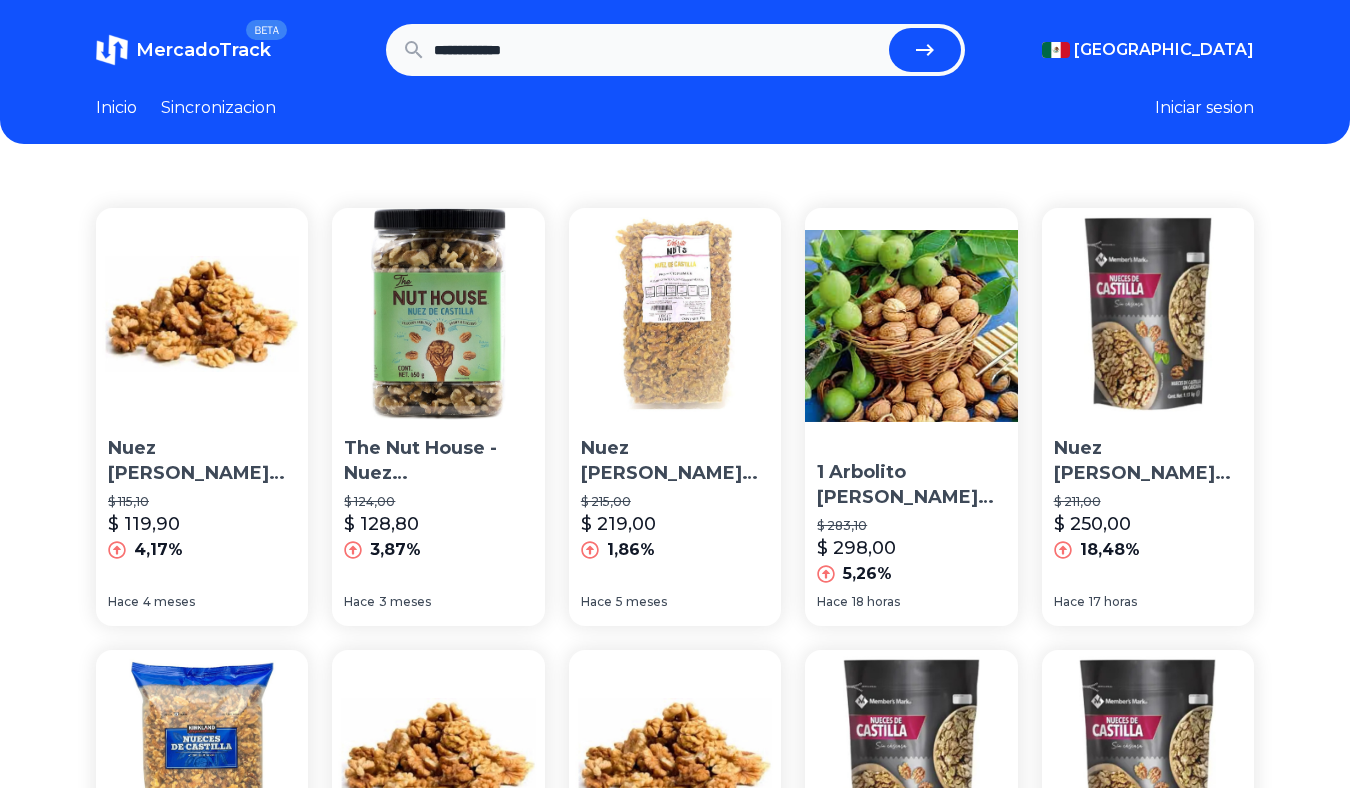 scroll, scrollTop: 0, scrollLeft: 0, axis: both 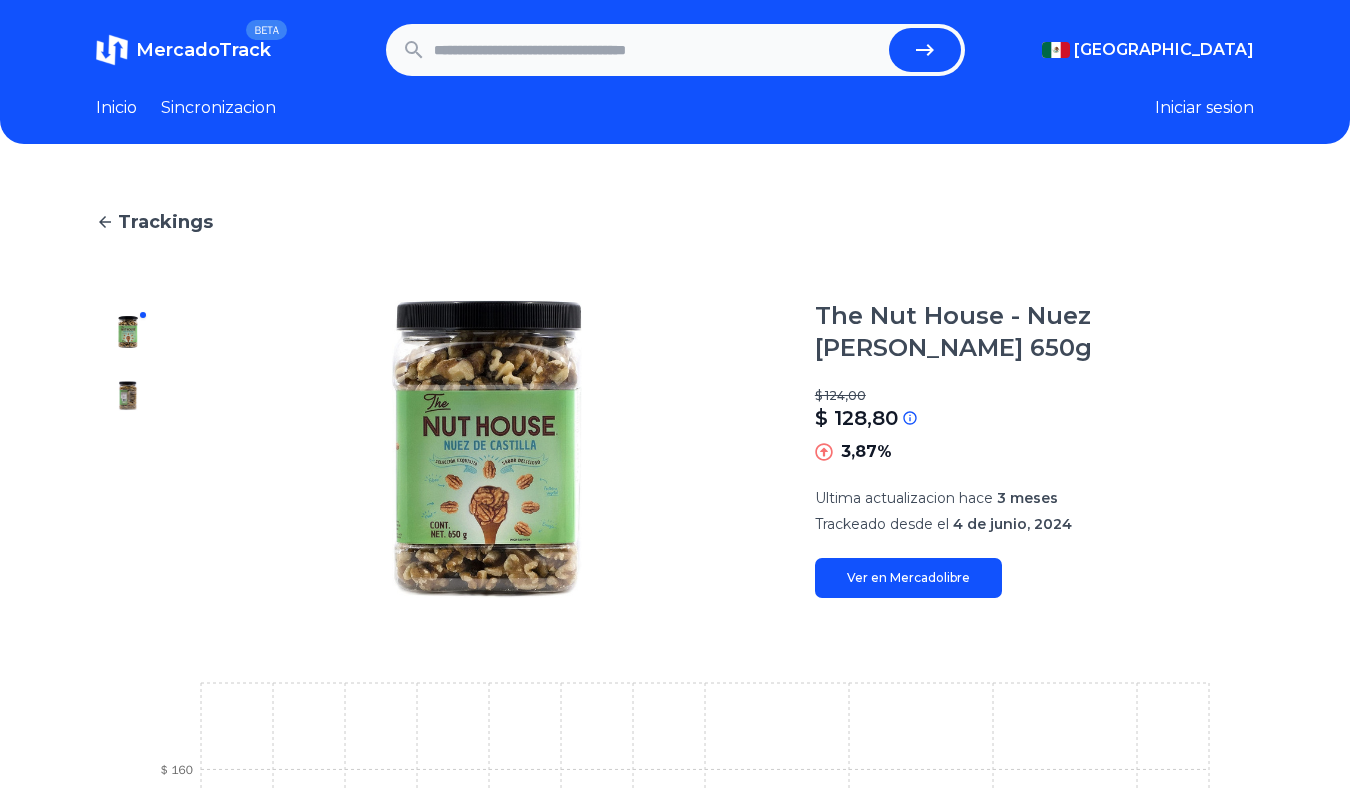 type on "**********" 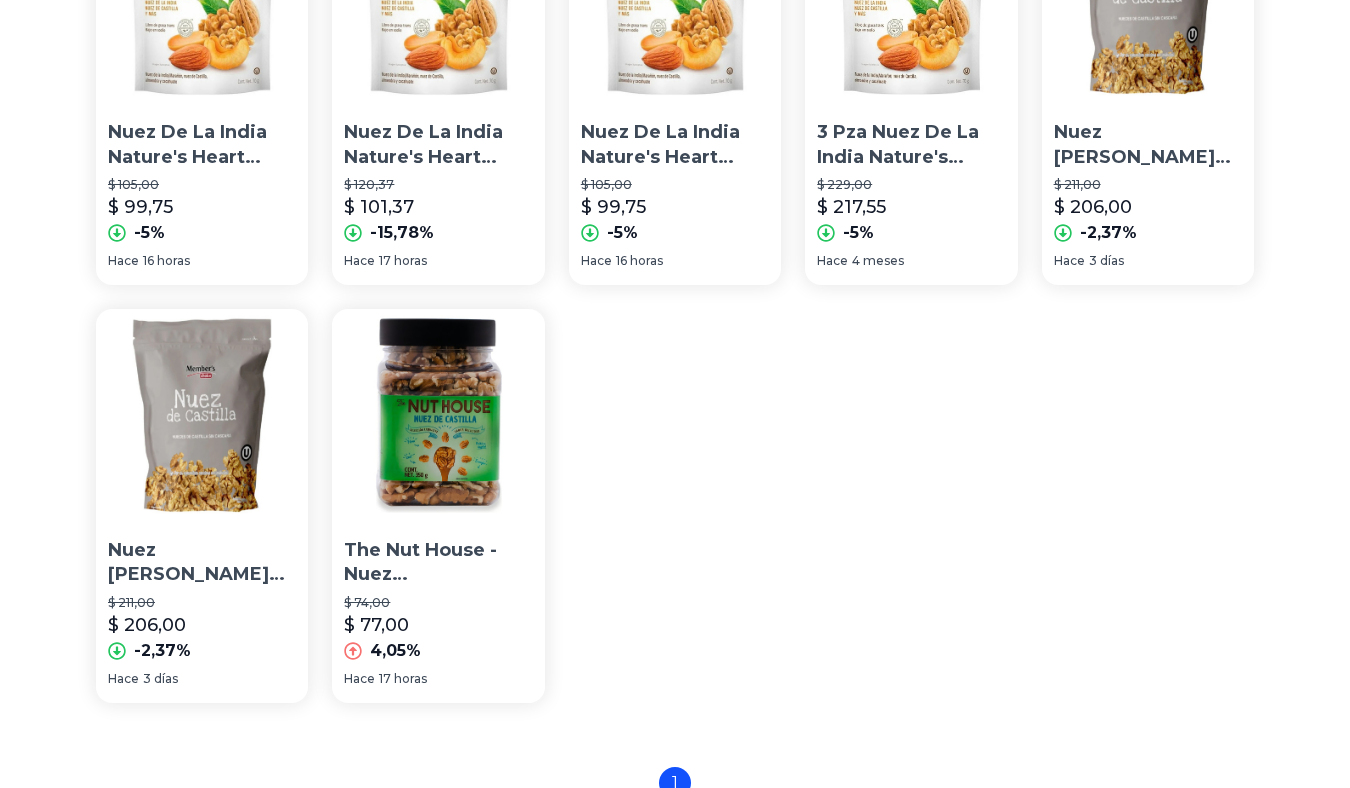 scroll, scrollTop: 1189, scrollLeft: 0, axis: vertical 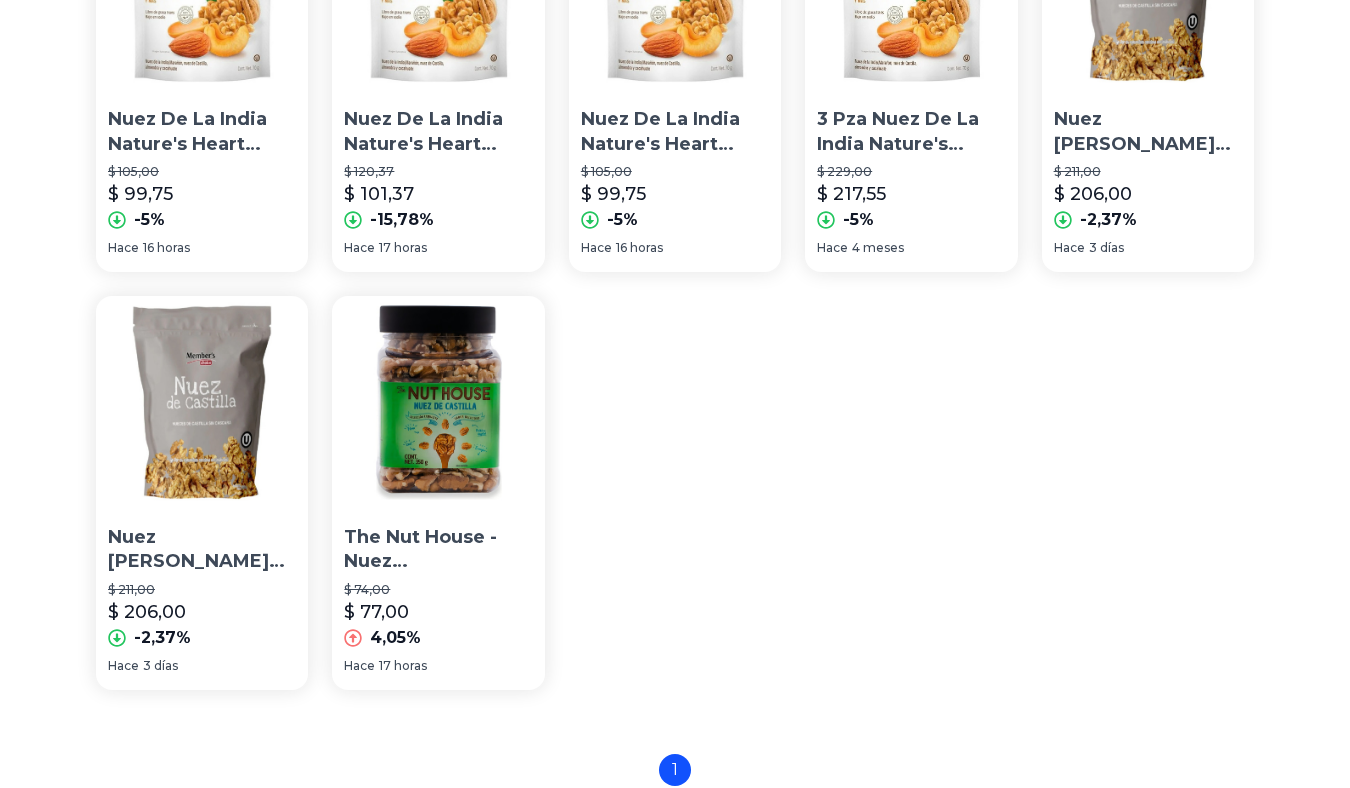 click at bounding box center [438, 402] 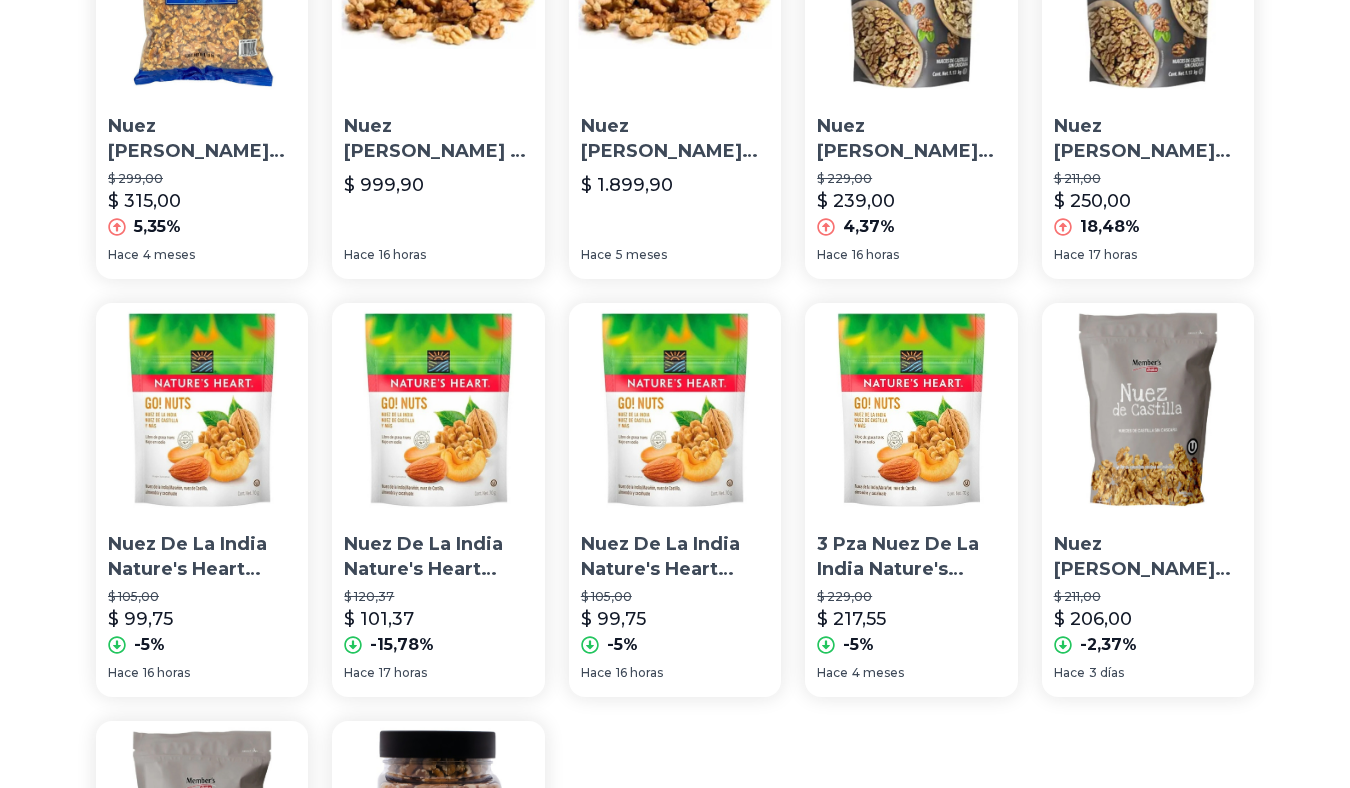 scroll, scrollTop: 0, scrollLeft: 0, axis: both 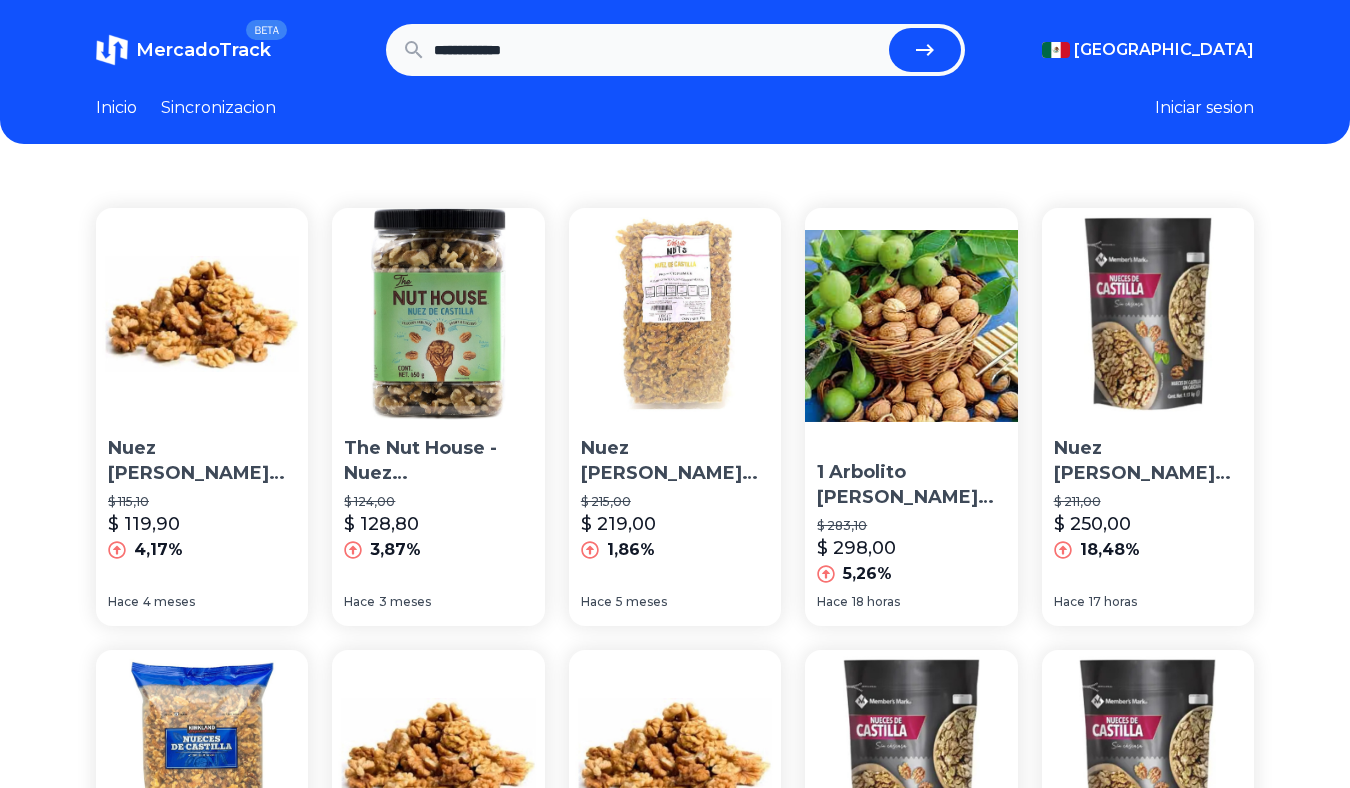 click on "**********" at bounding box center [657, 50] 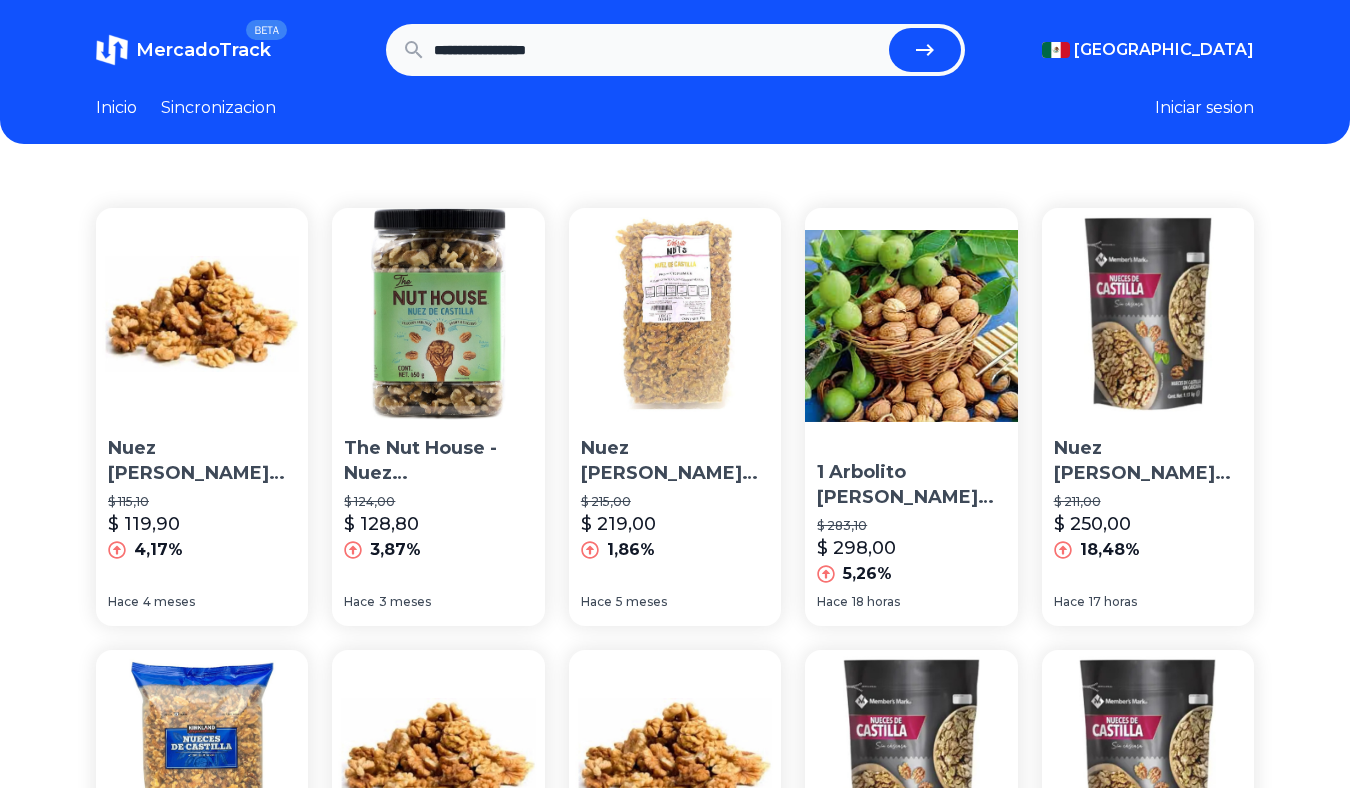 type on "**********" 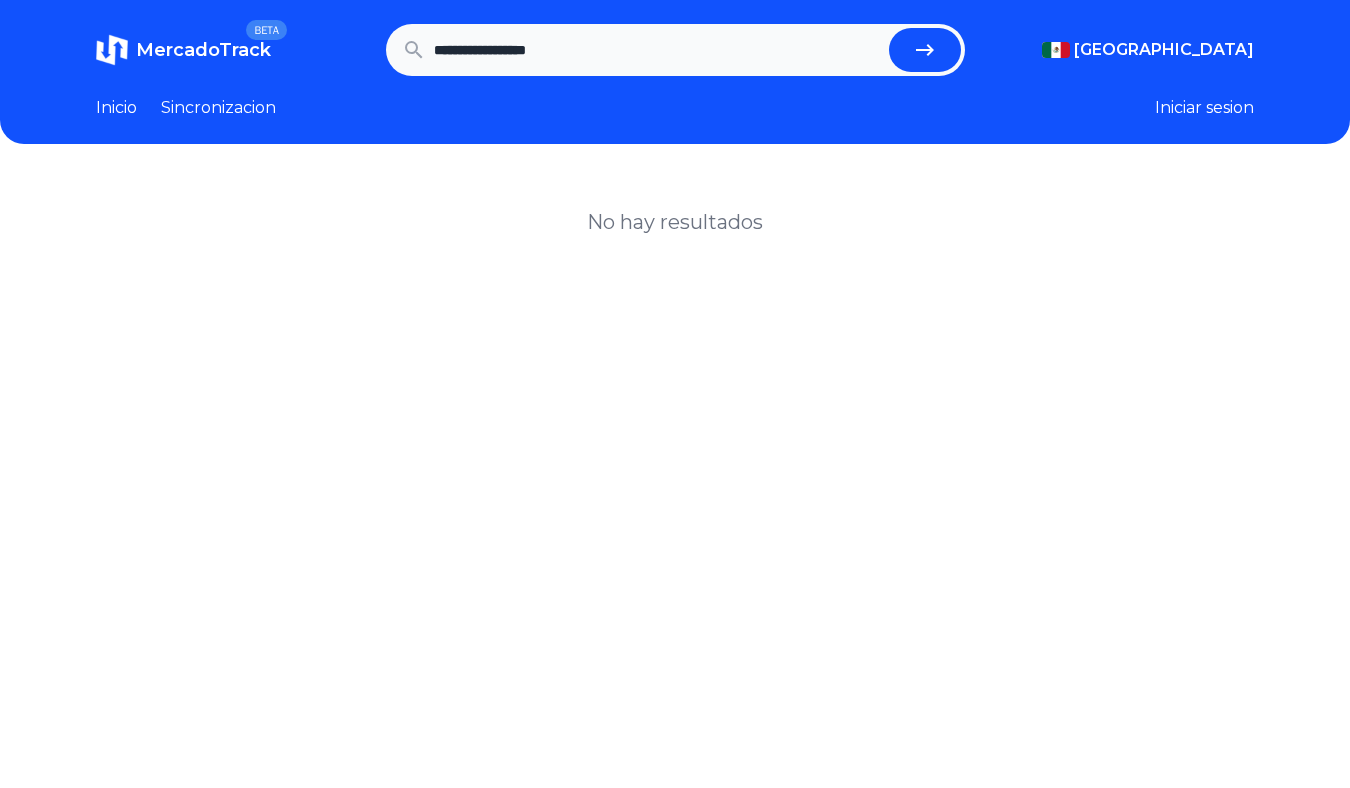 scroll, scrollTop: 0, scrollLeft: 0, axis: both 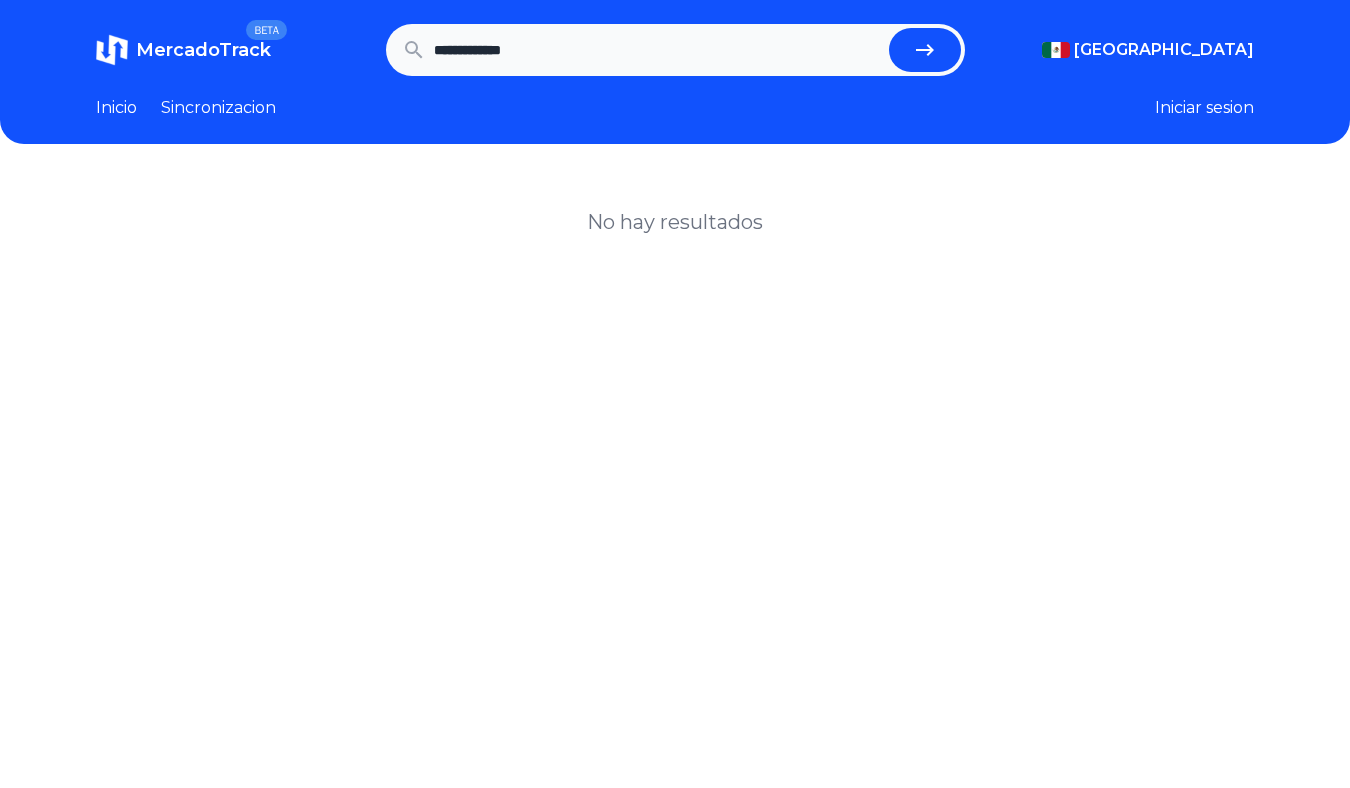 type on "**********" 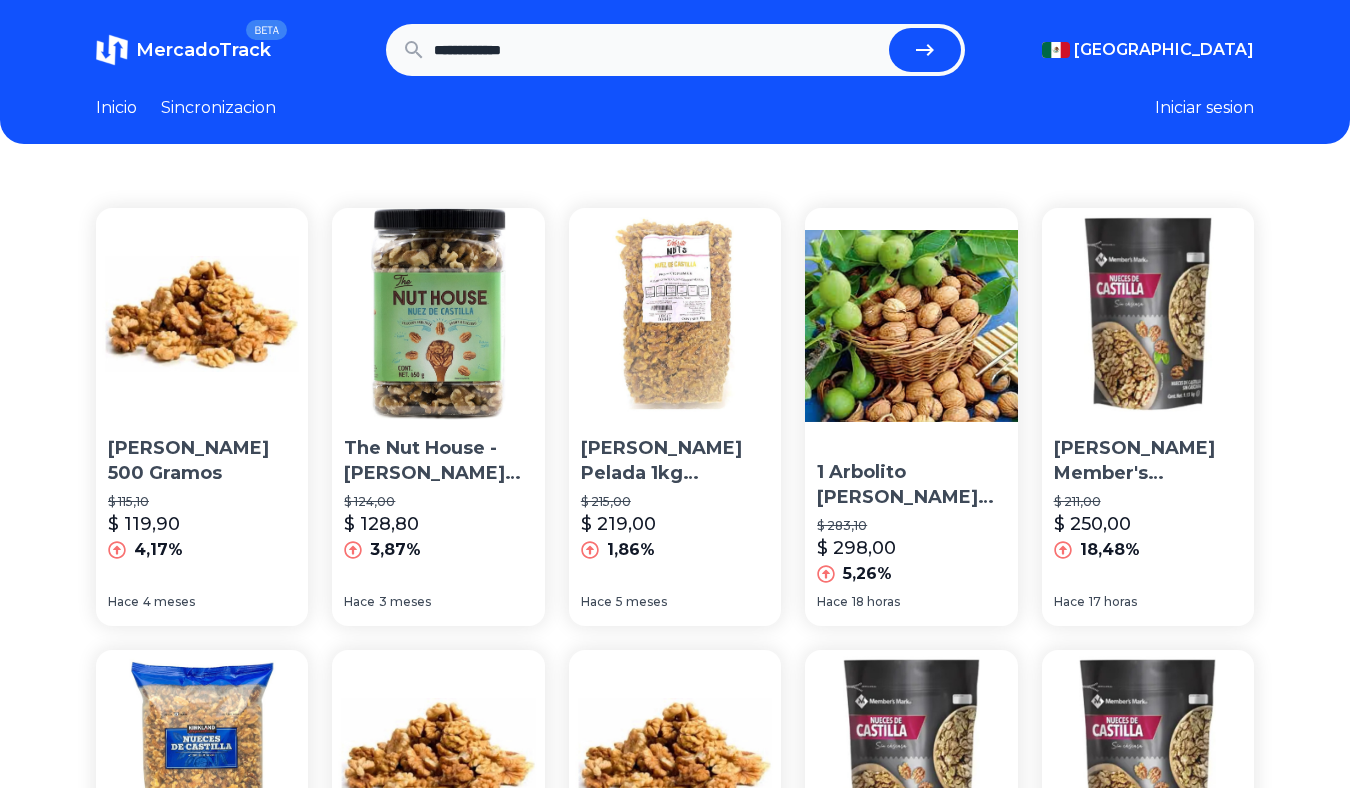 scroll, scrollTop: 0, scrollLeft: 0, axis: both 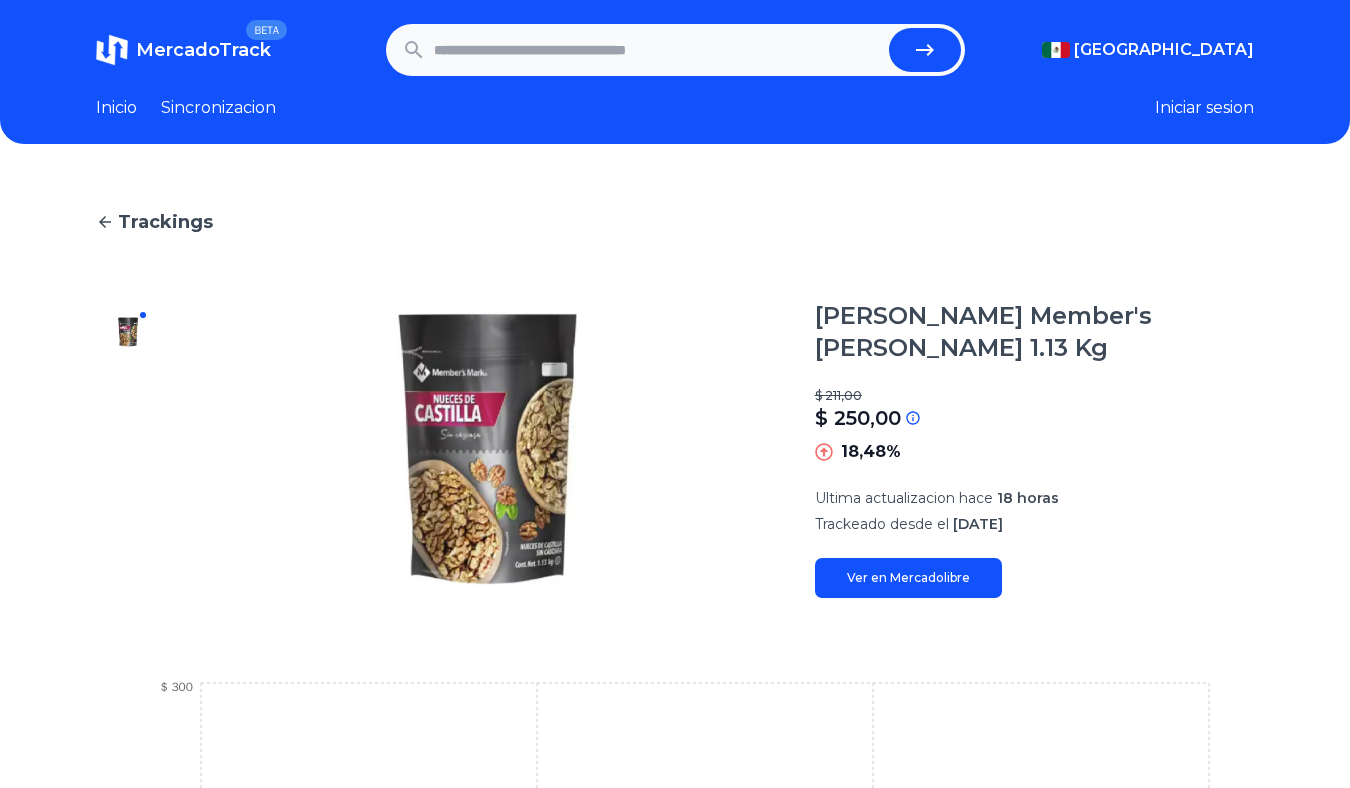 type on "**********" 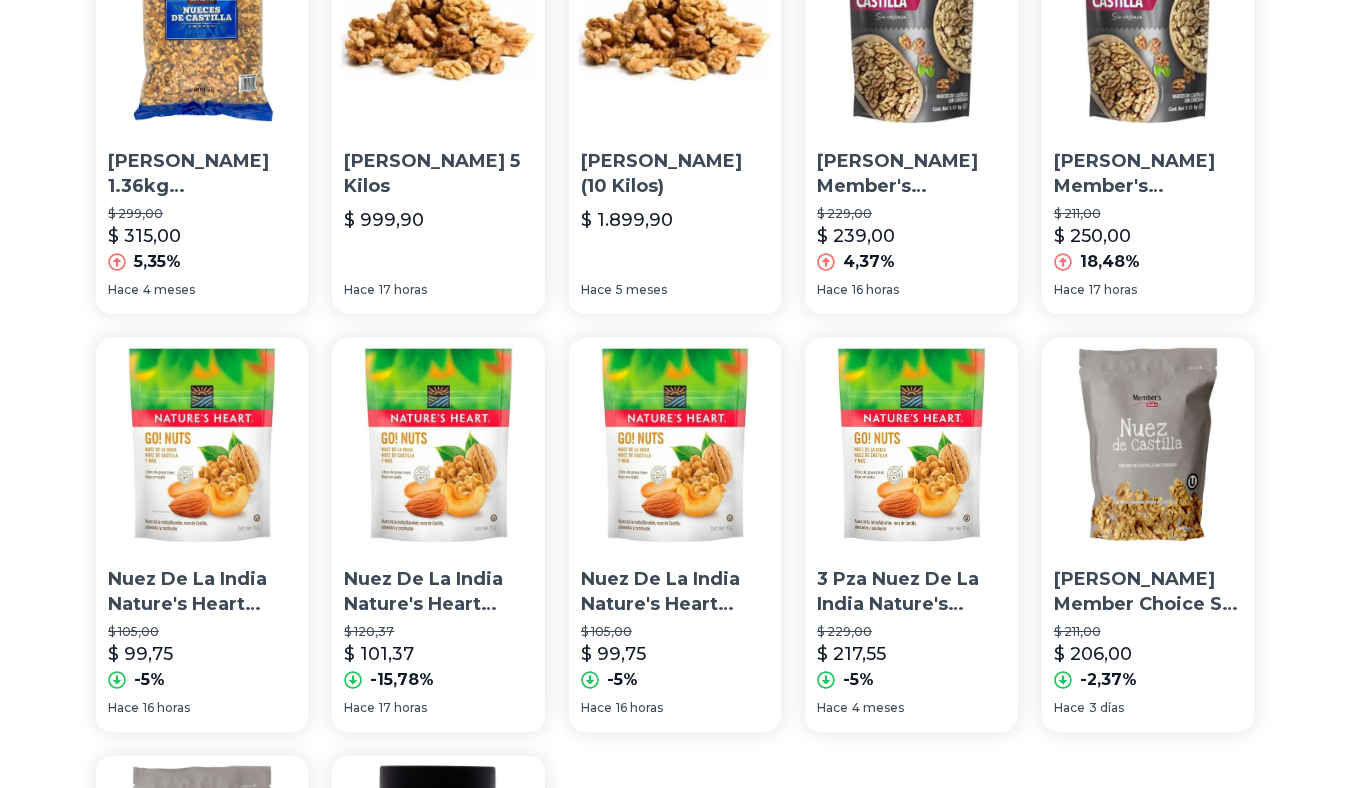 scroll, scrollTop: 737, scrollLeft: 0, axis: vertical 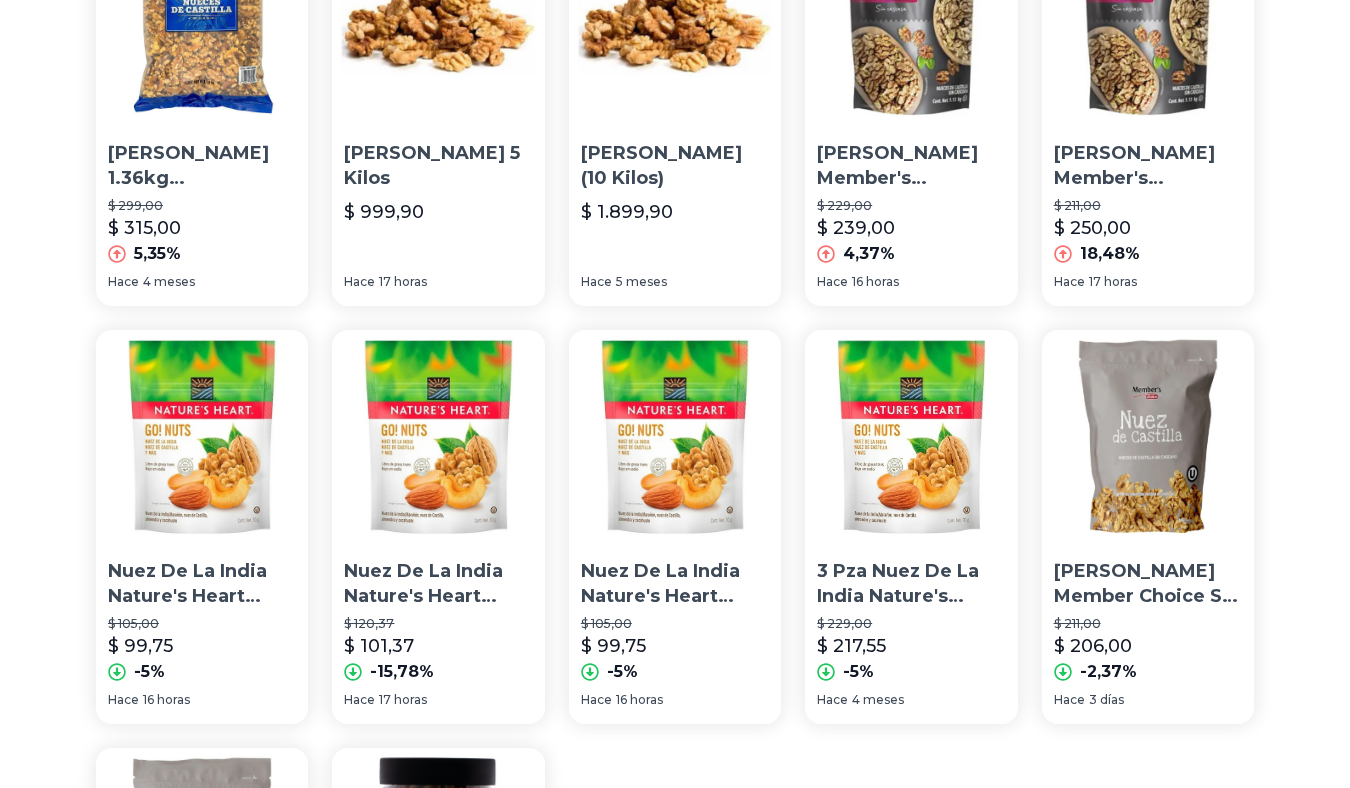 click on "Nuez De La India Nature's Heart Castilla Y Más Go Nuts! 70 G" at bounding box center [202, 584] 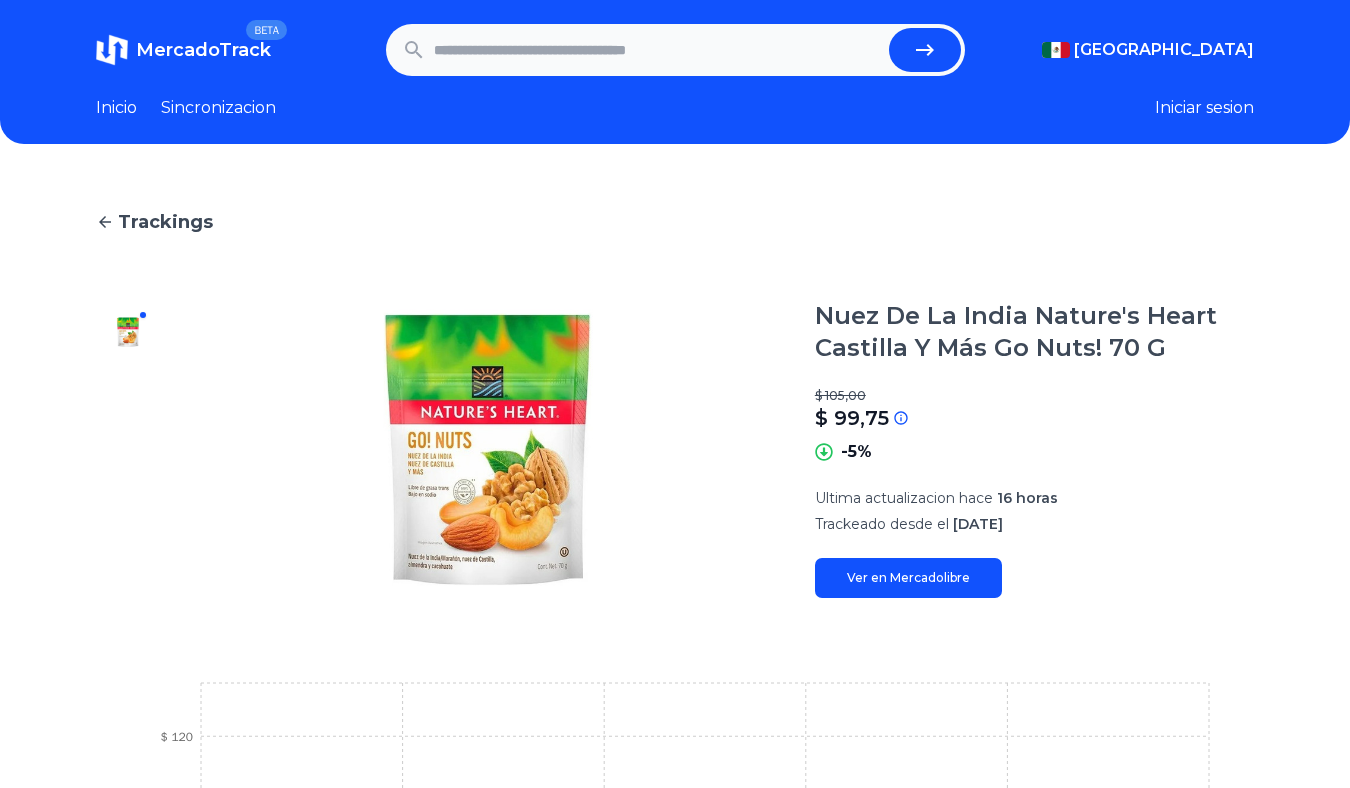 type on "**********" 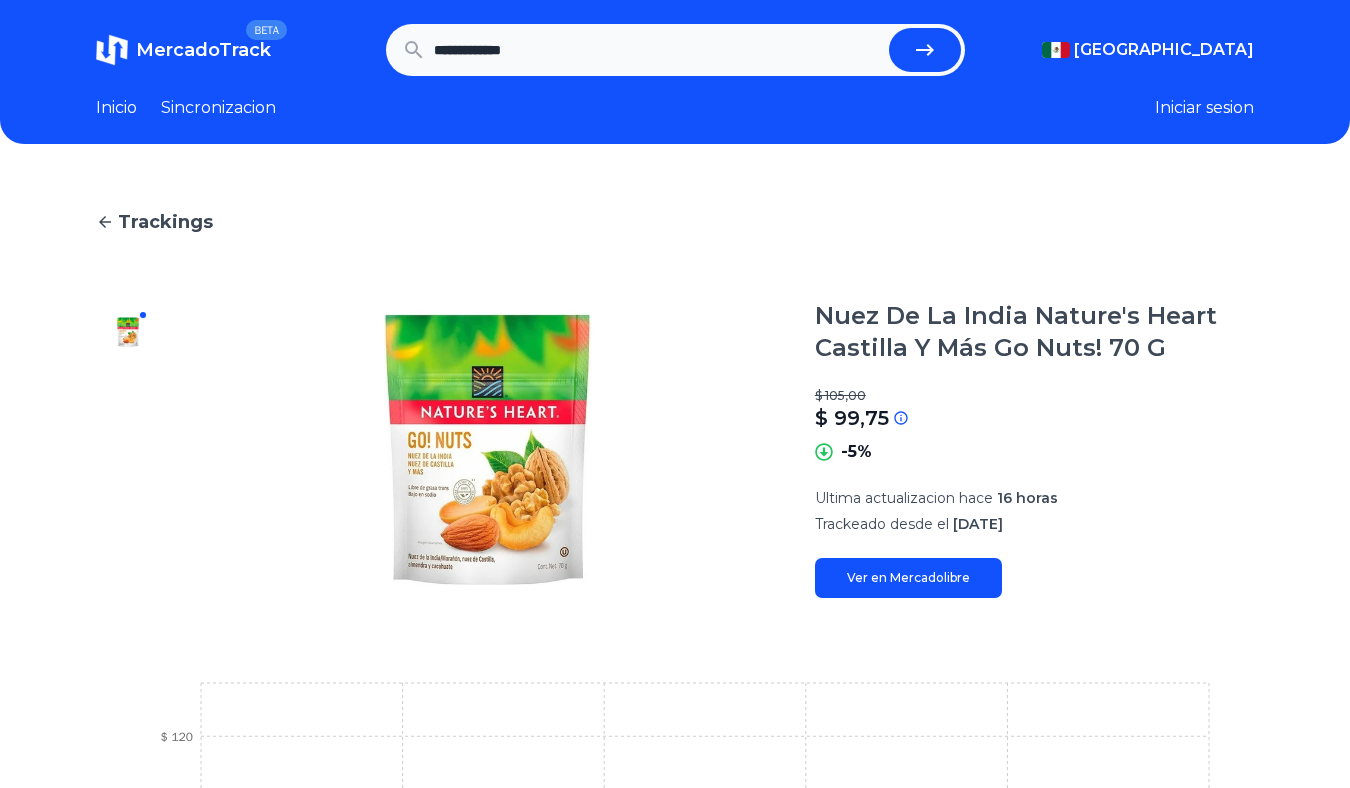 scroll, scrollTop: 737, scrollLeft: 0, axis: vertical 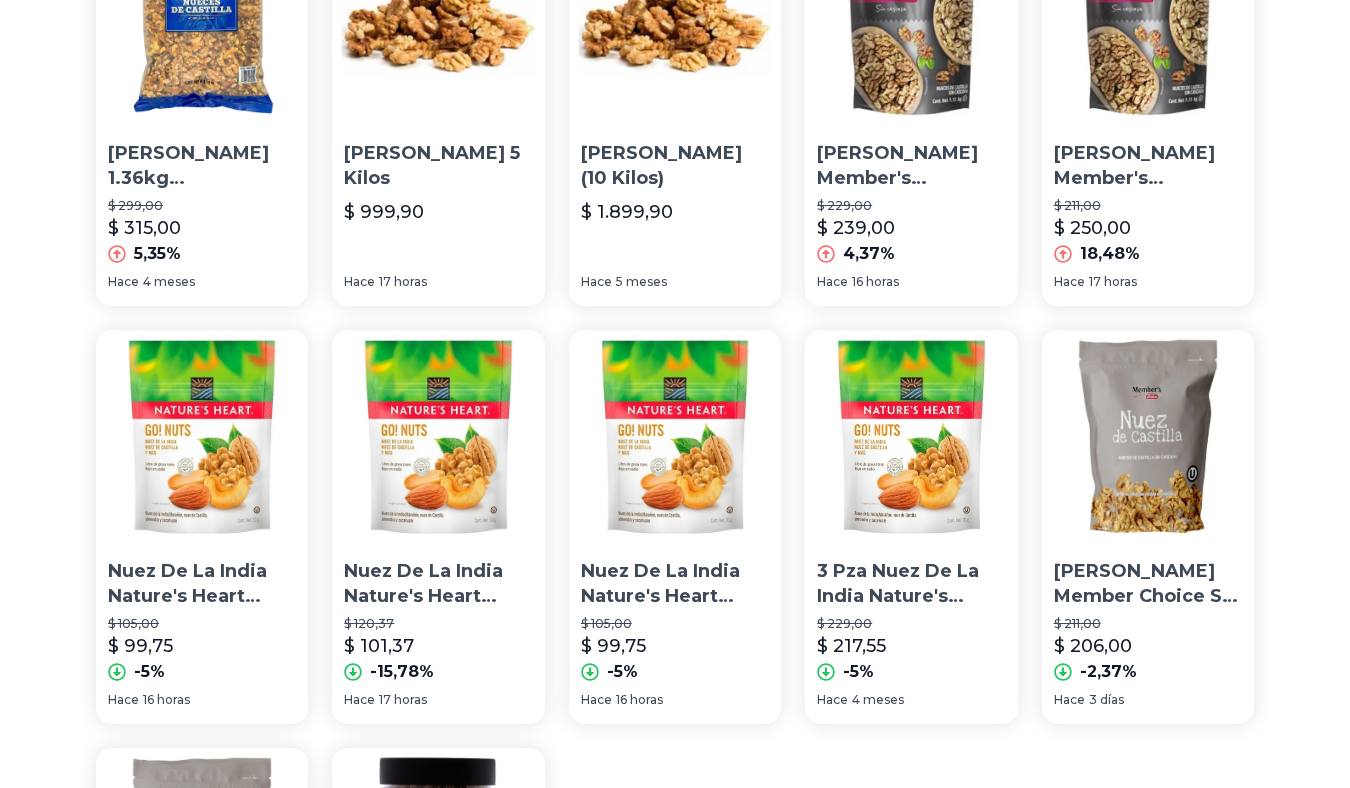 click at bounding box center (438, 436) 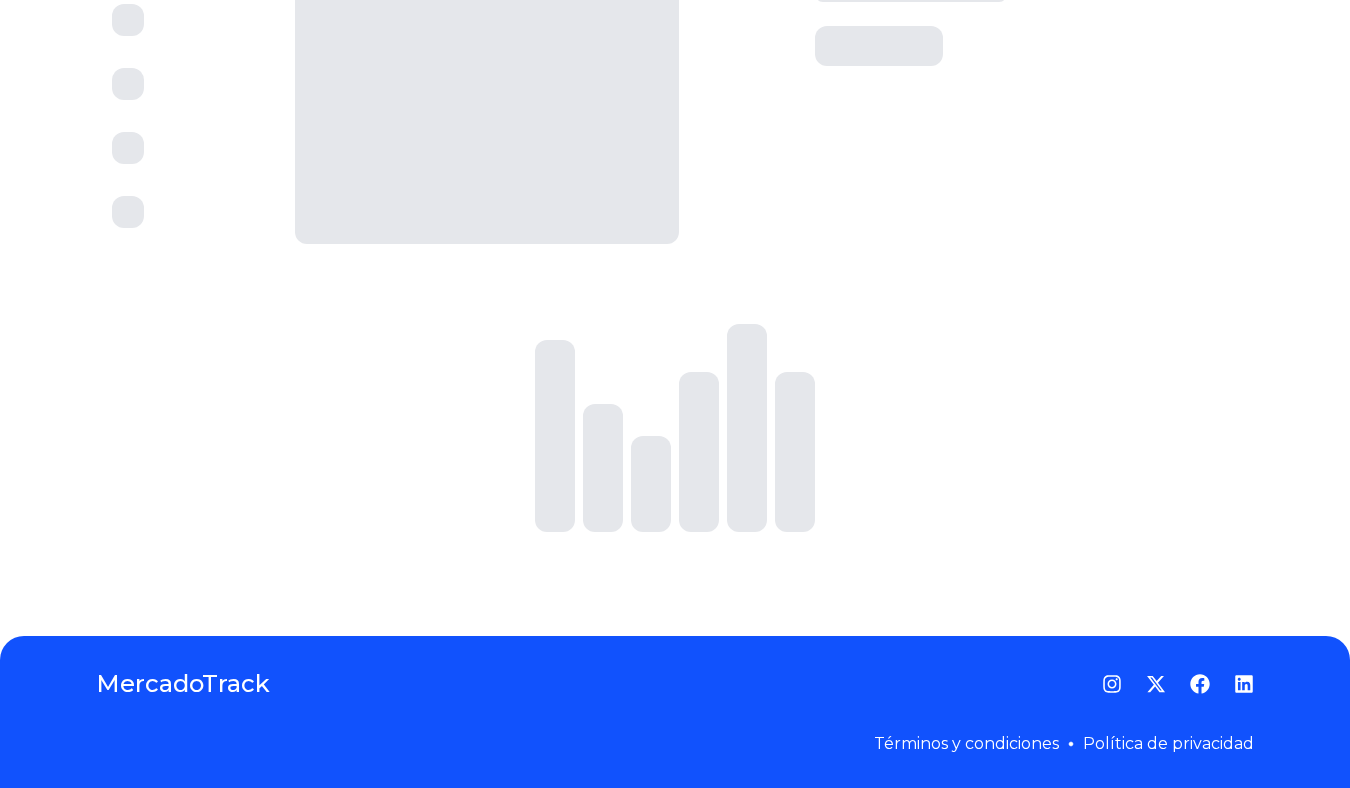 scroll, scrollTop: 0, scrollLeft: 0, axis: both 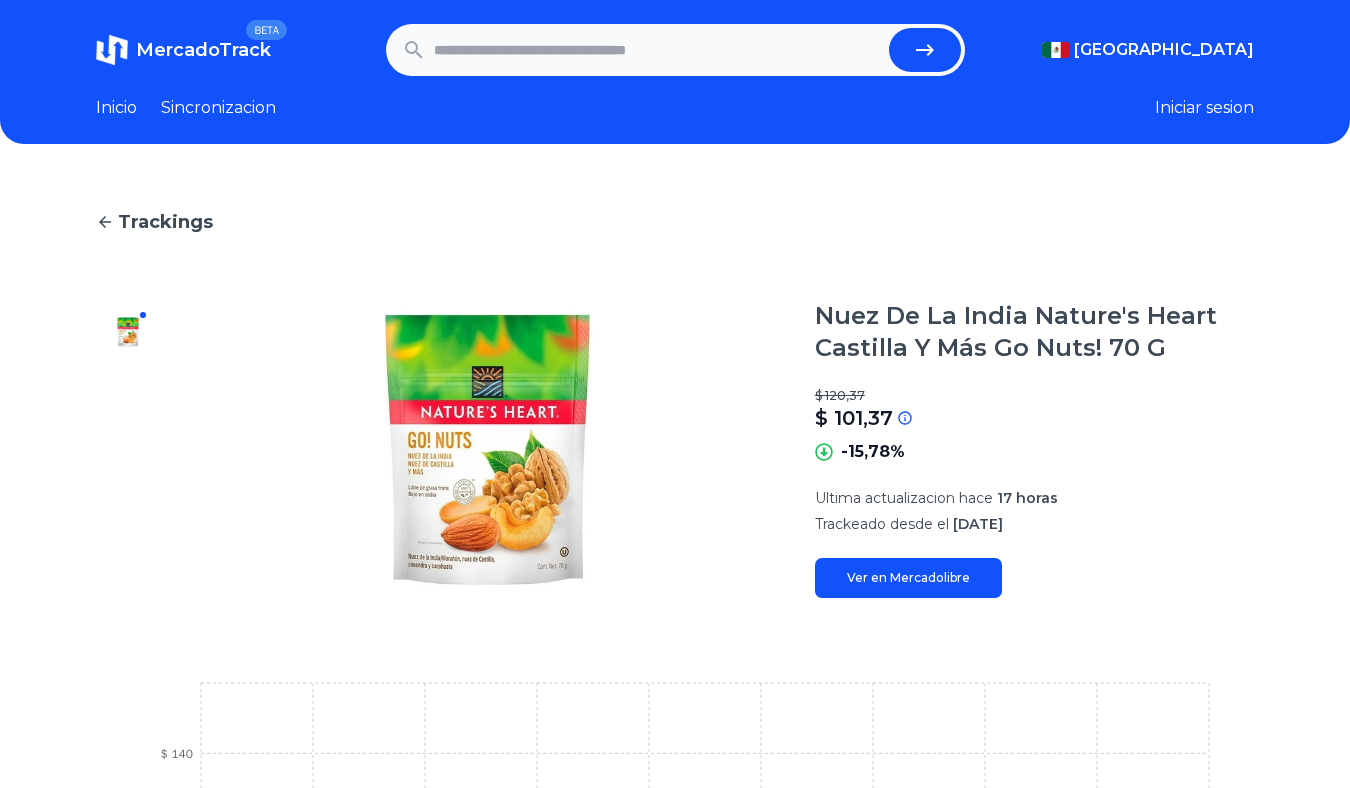 type on "**********" 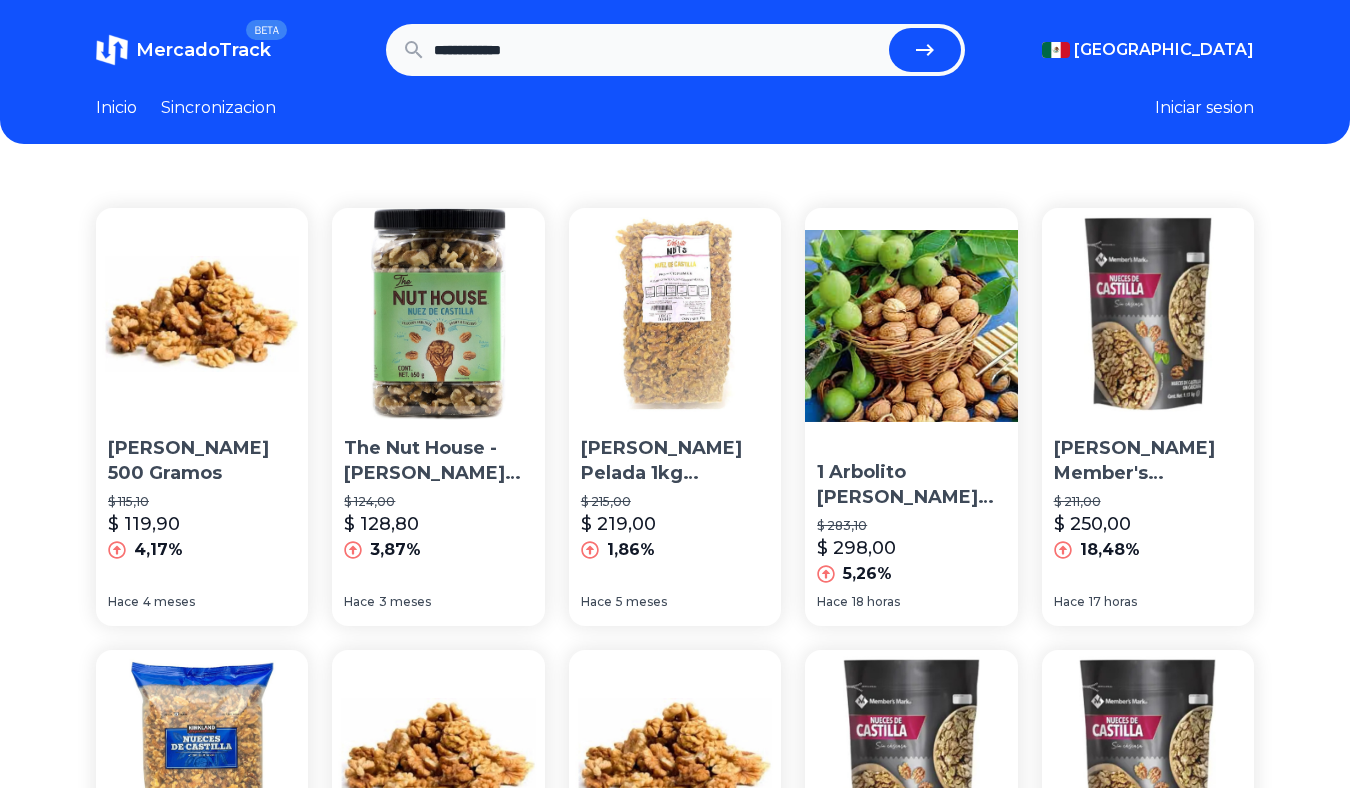 scroll, scrollTop: 737, scrollLeft: 0, axis: vertical 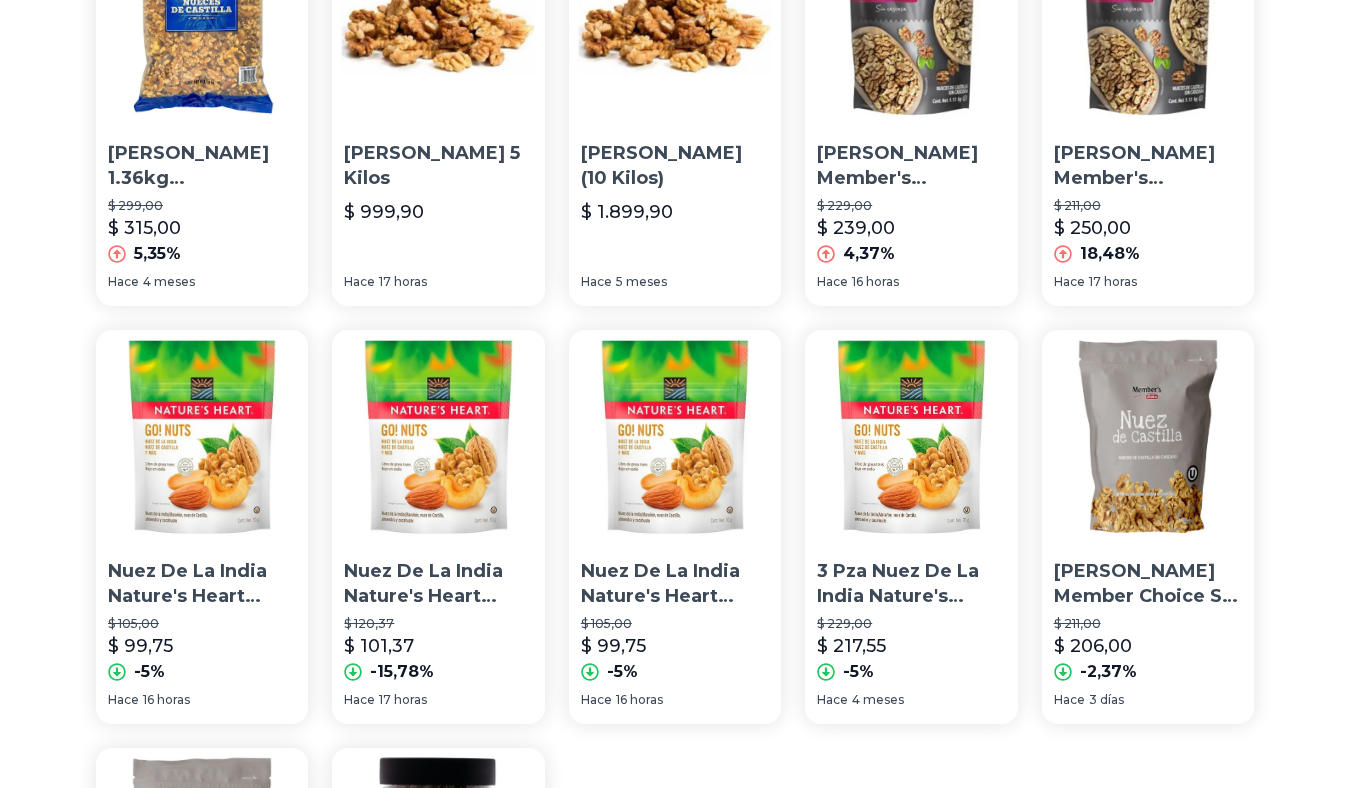 click at bounding box center [911, 436] 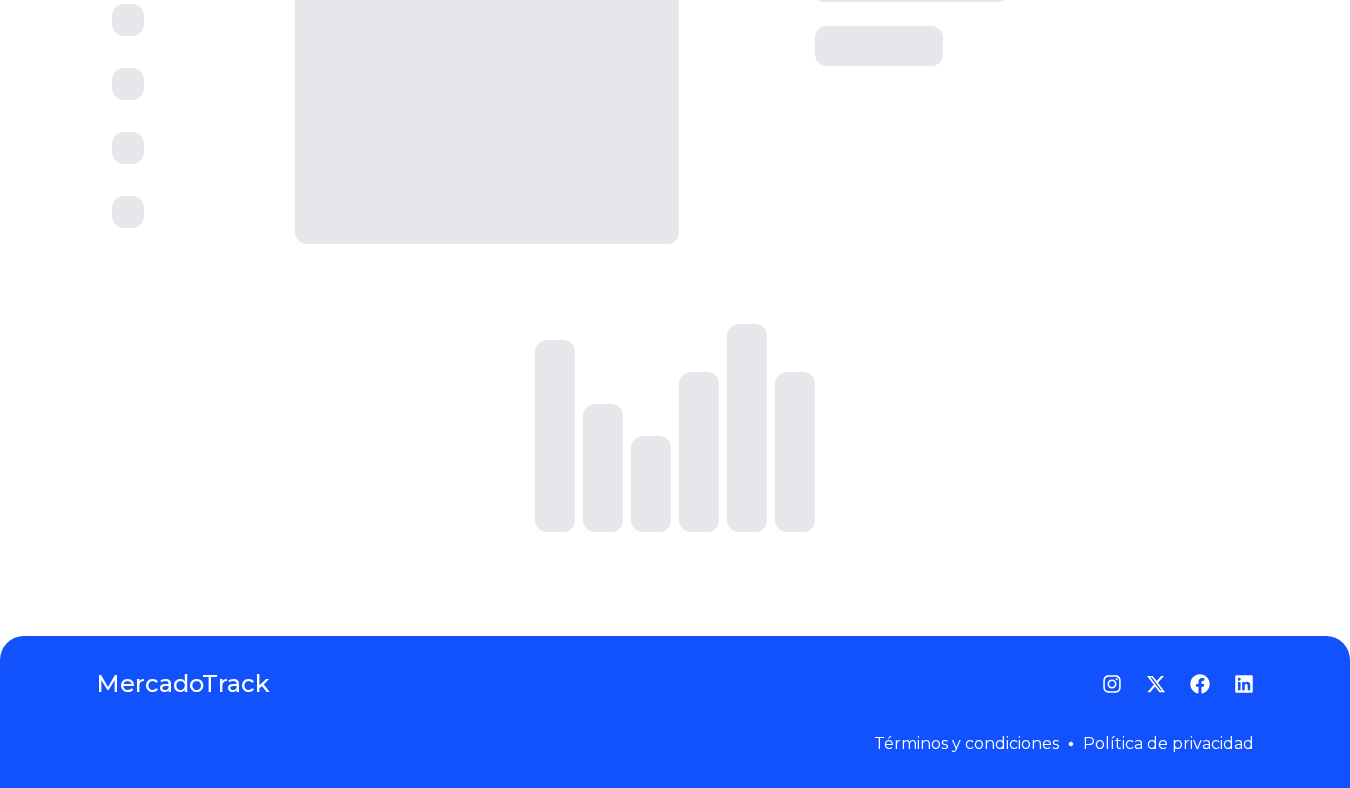 scroll, scrollTop: 0, scrollLeft: 0, axis: both 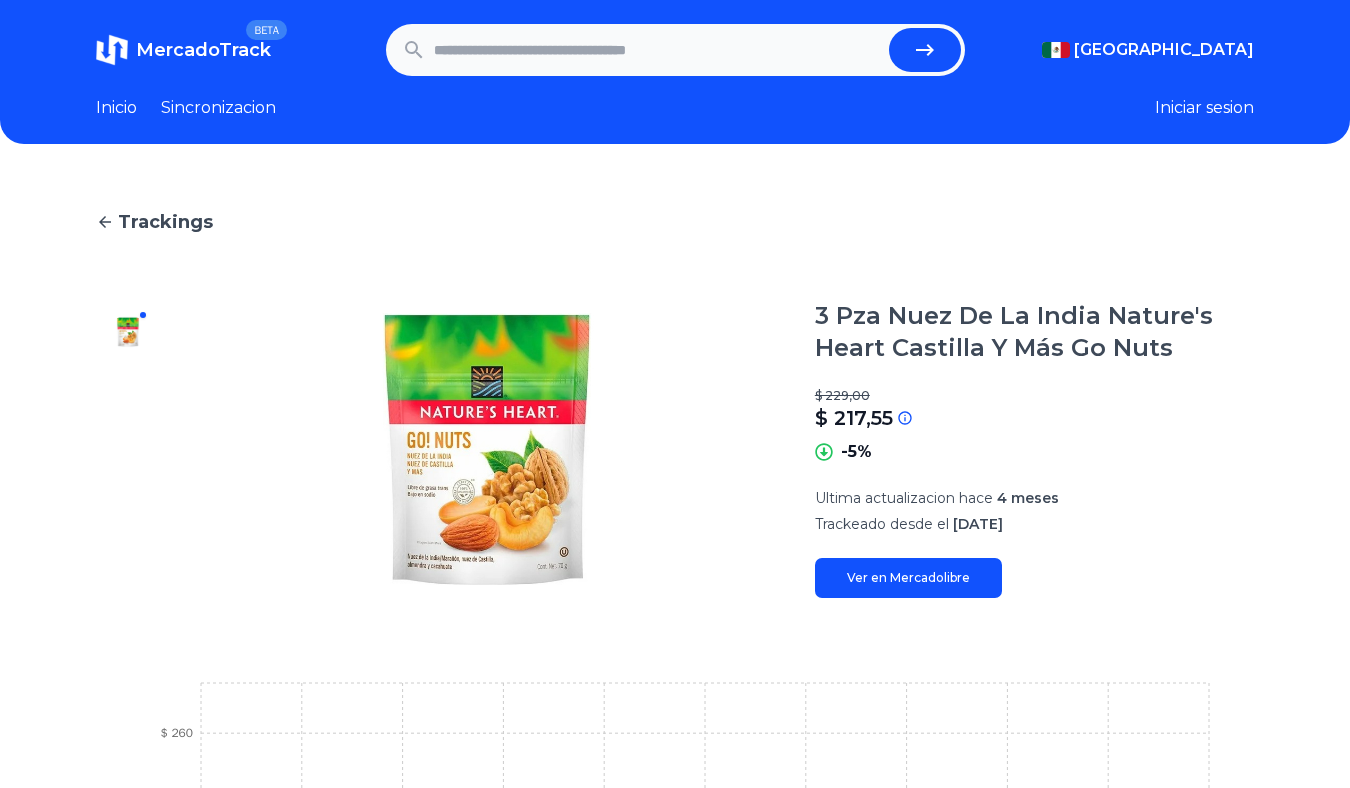 type on "**********" 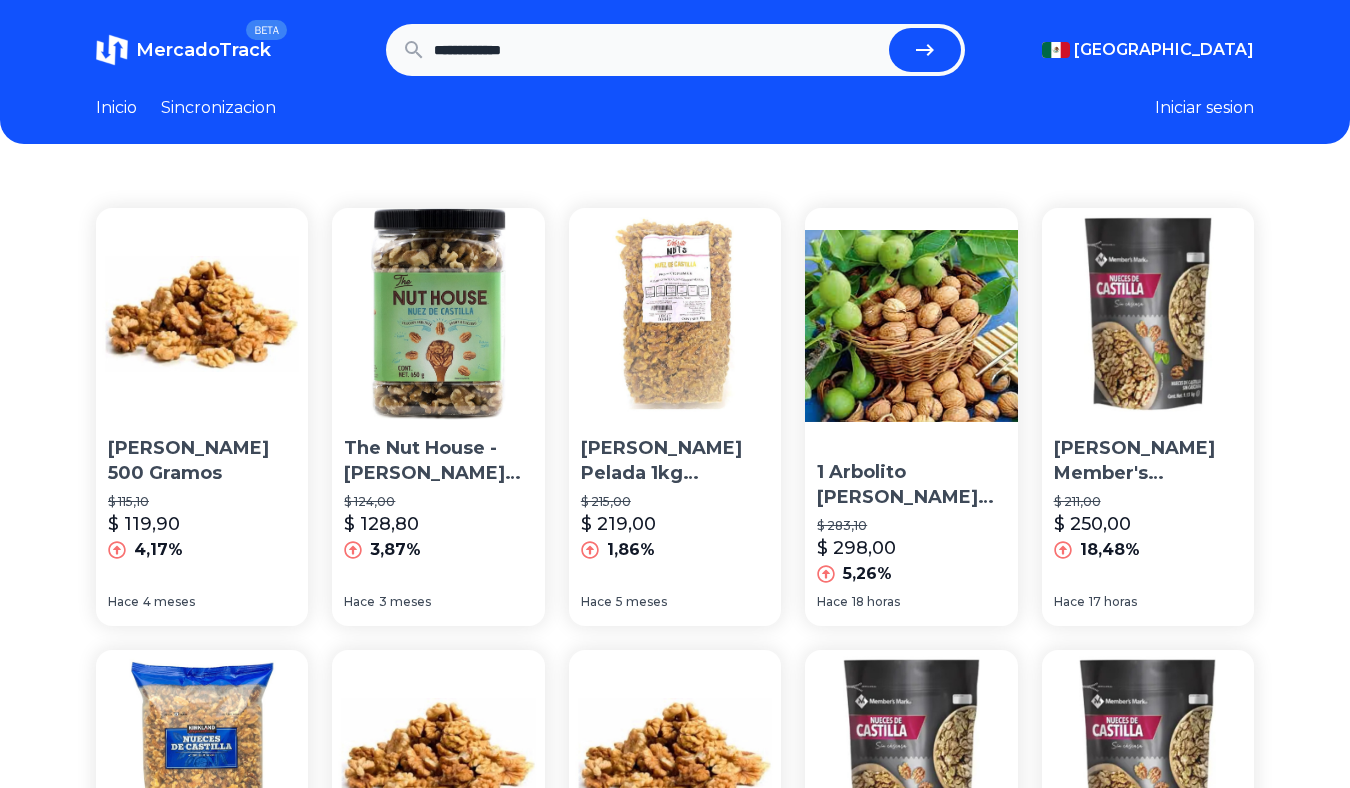 scroll, scrollTop: 737, scrollLeft: 0, axis: vertical 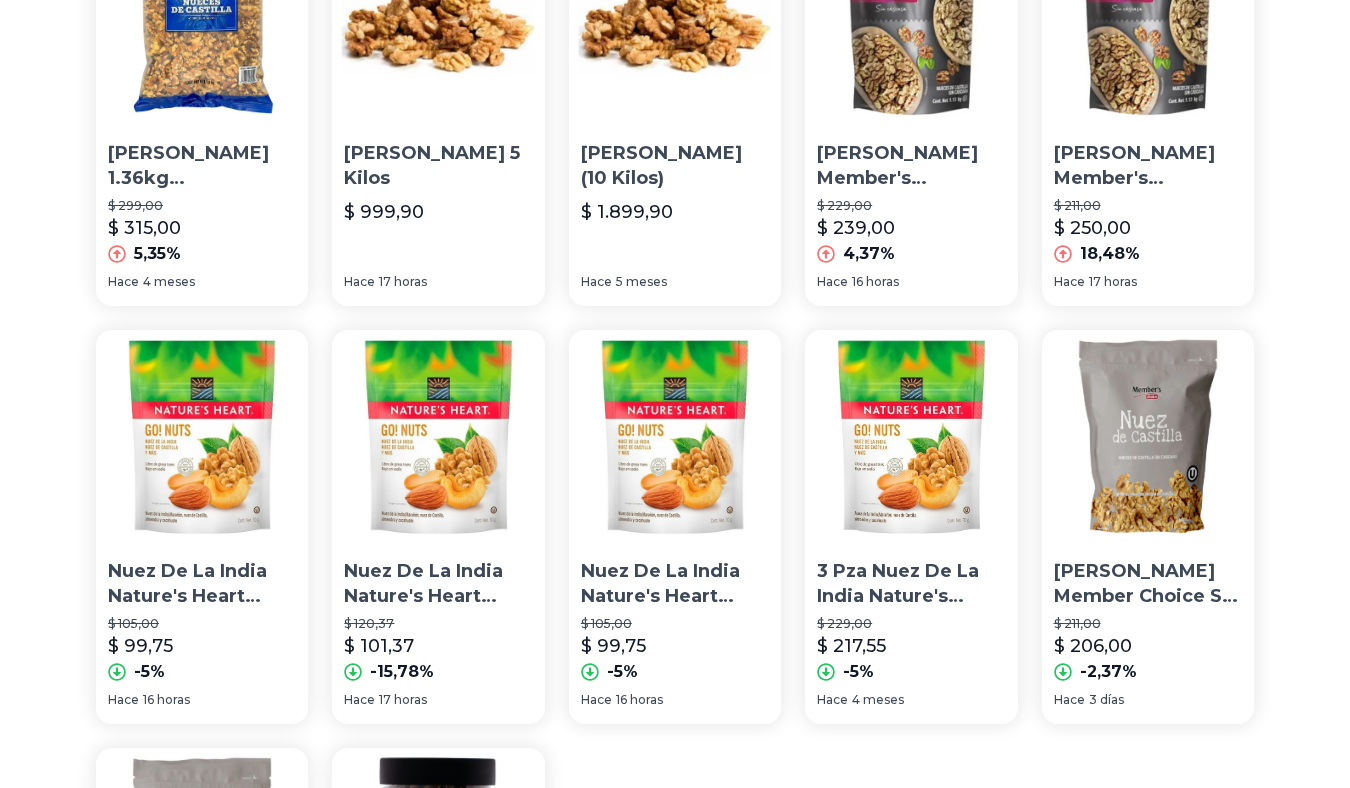 click at bounding box center [675, 436] 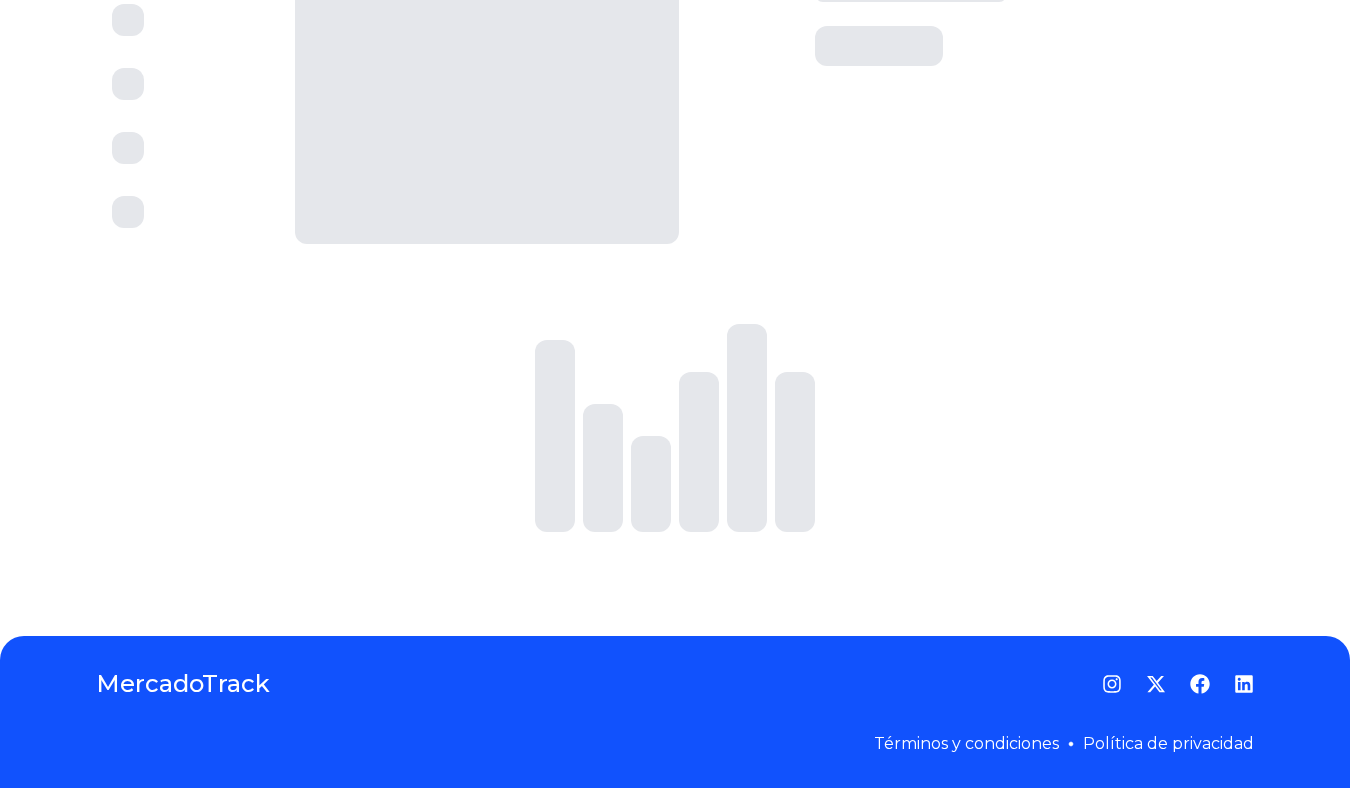scroll, scrollTop: 0, scrollLeft: 0, axis: both 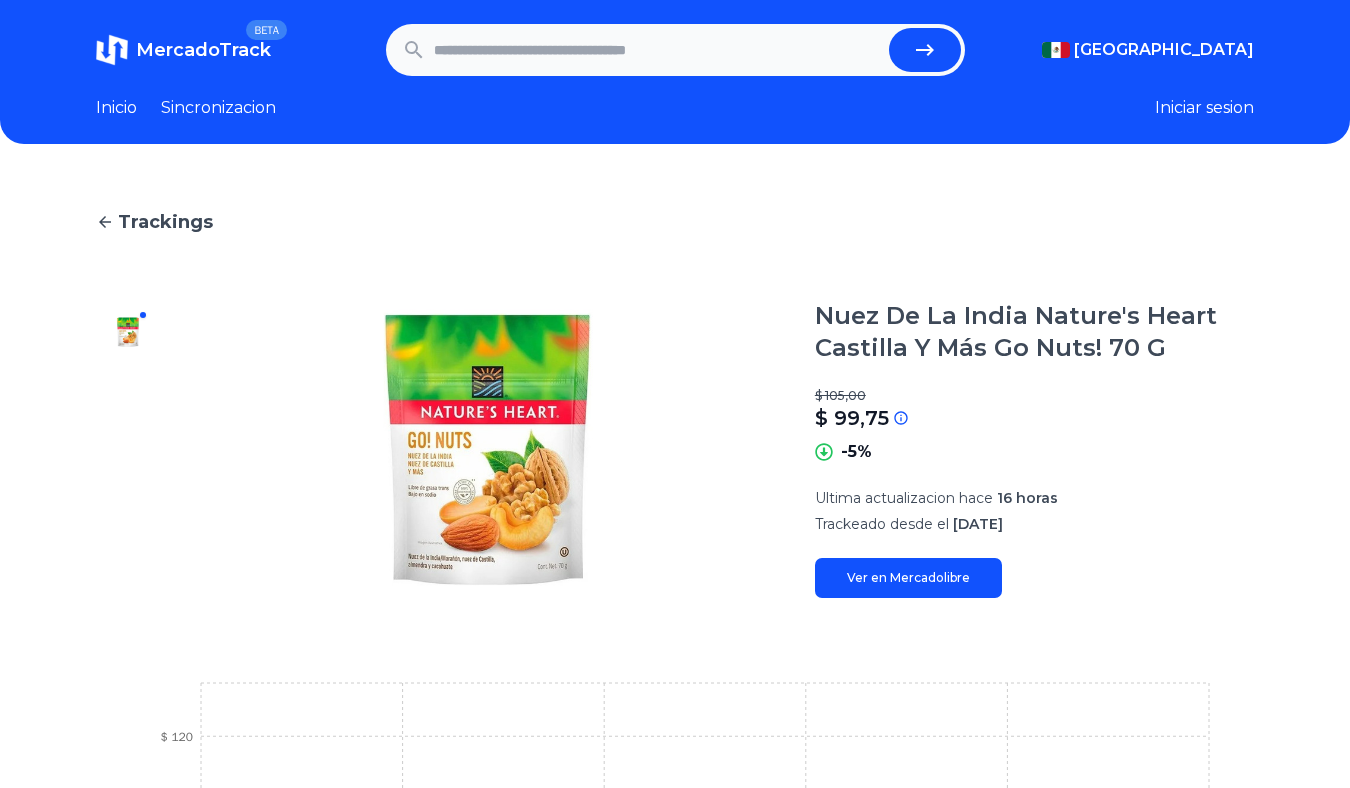 type on "**********" 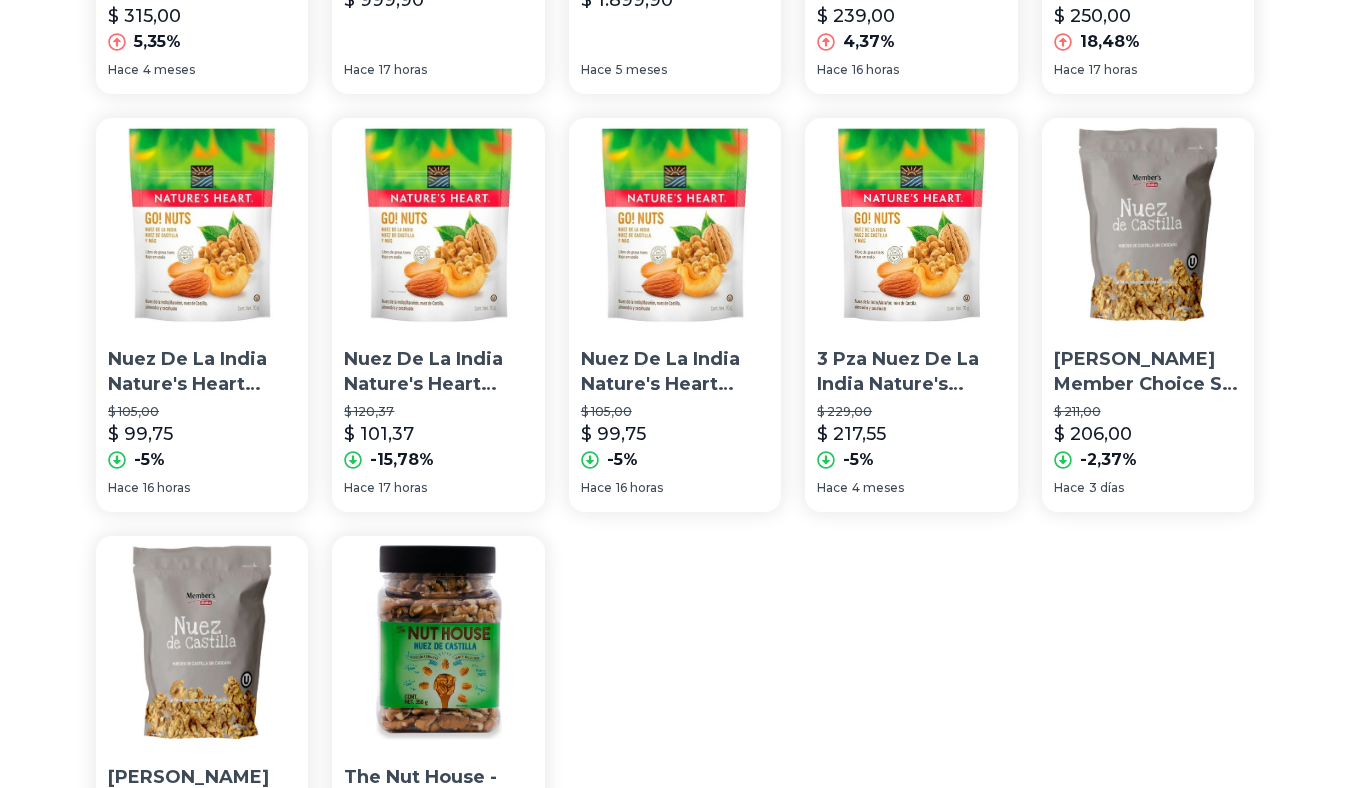 scroll, scrollTop: 912, scrollLeft: 0, axis: vertical 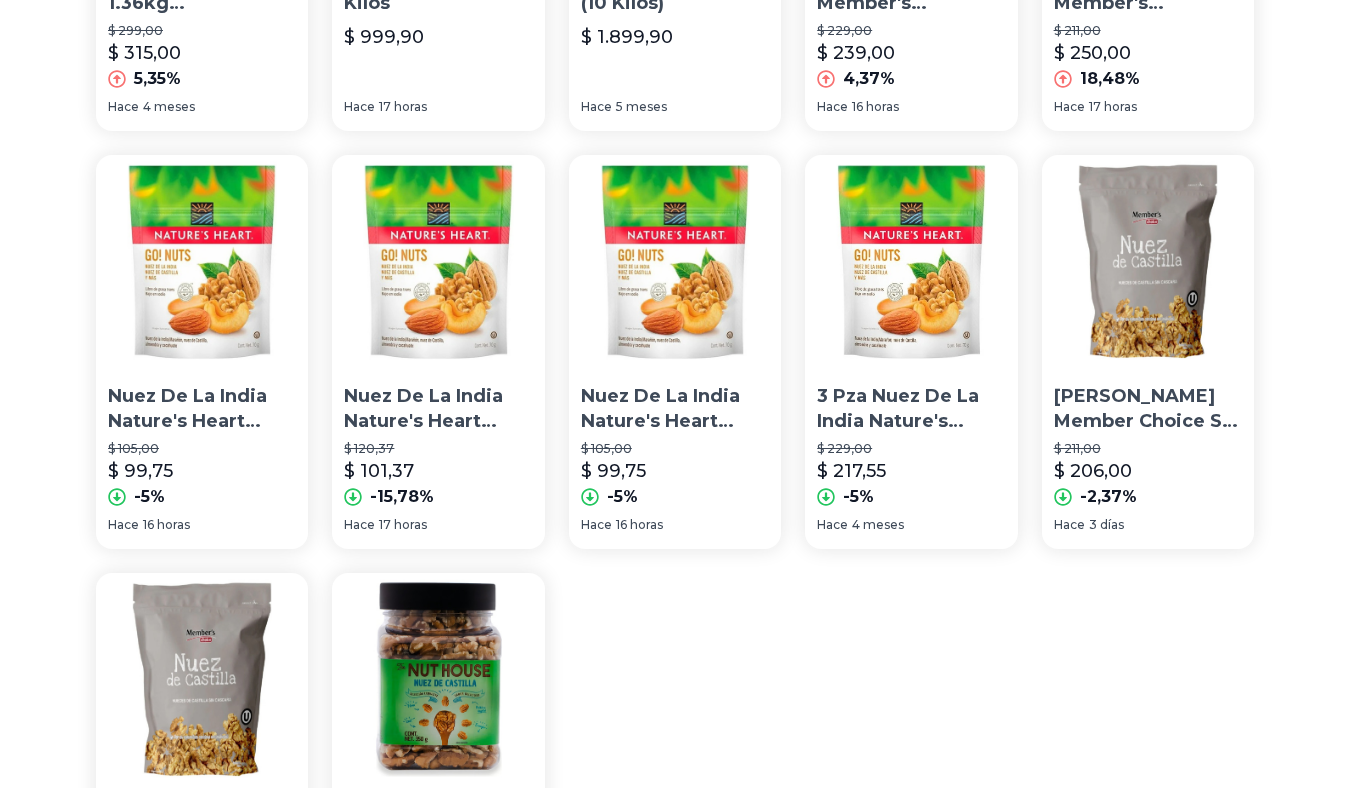 click at bounding box center [1148, 261] 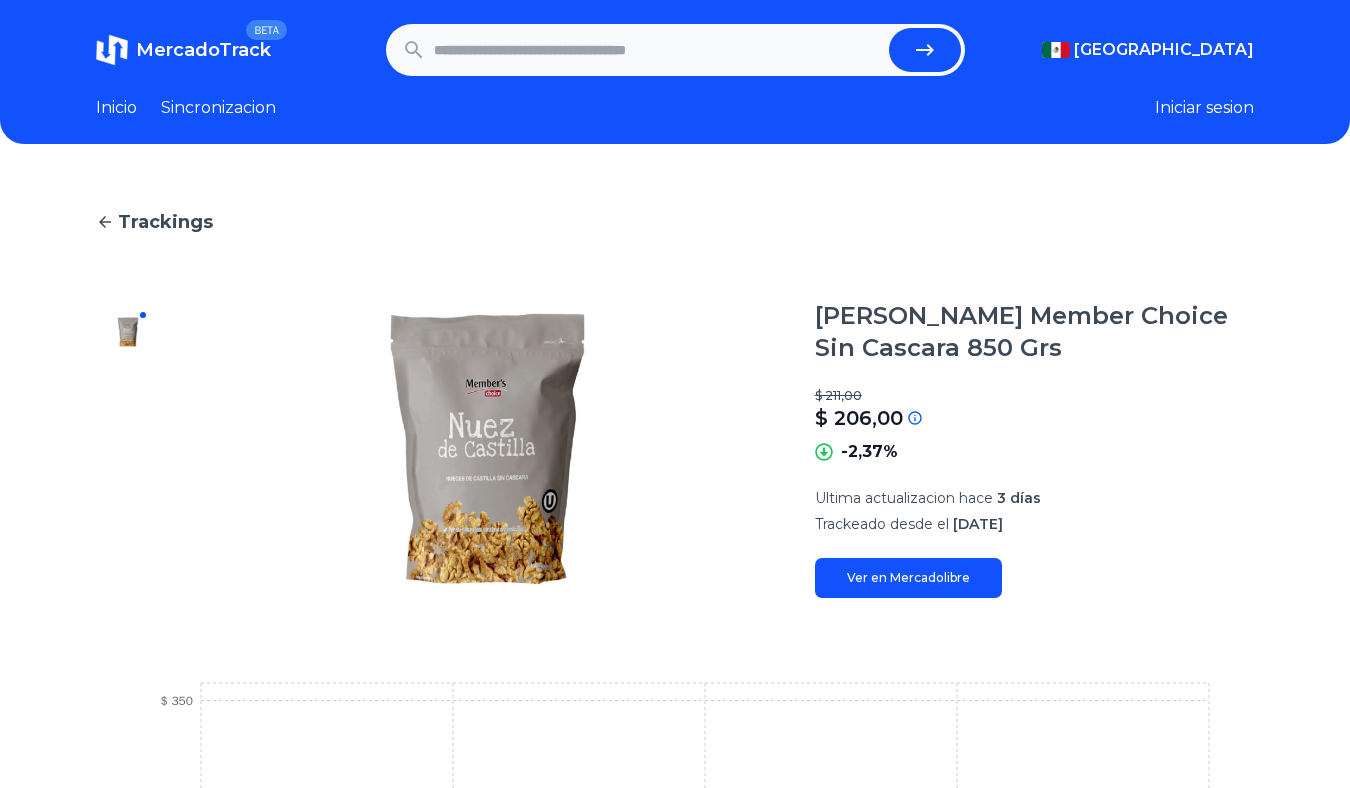 type on "**********" 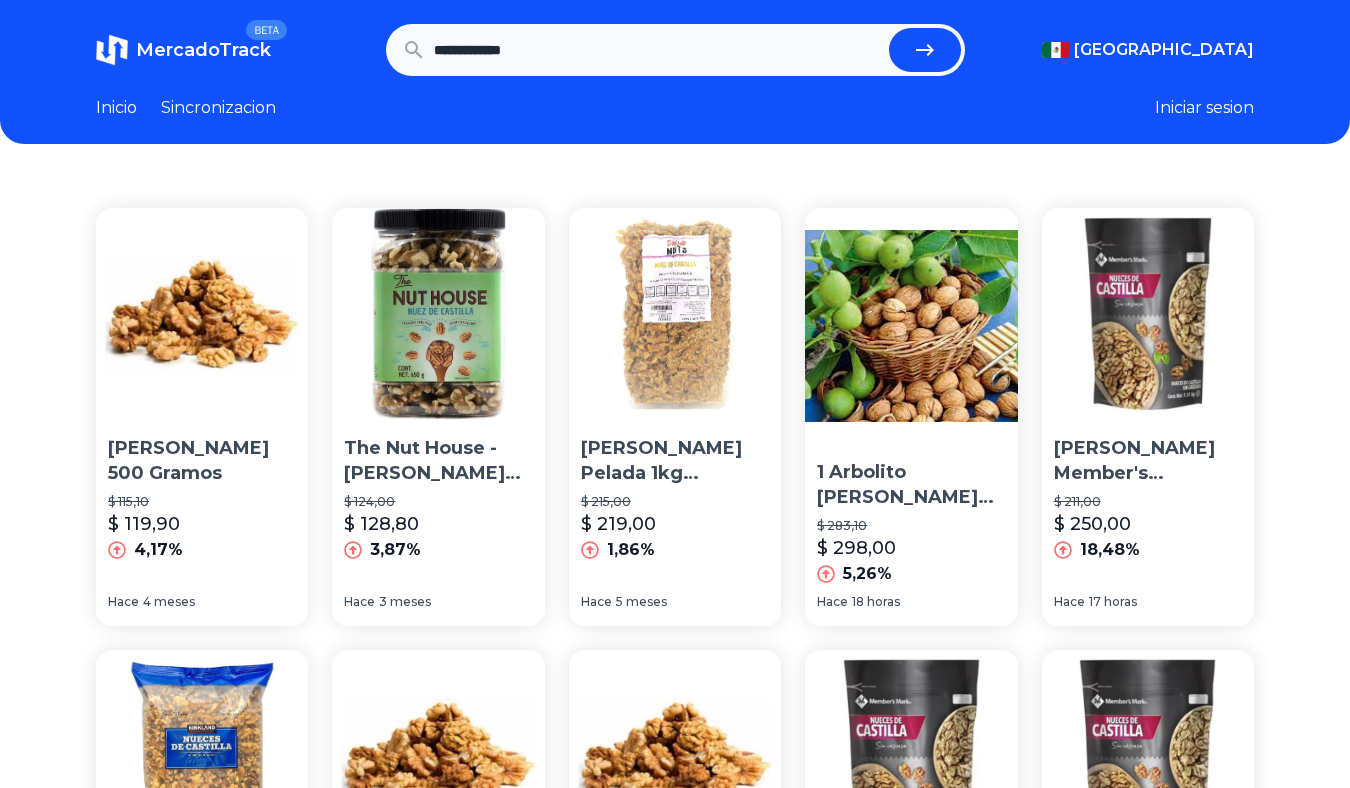 scroll, scrollTop: 912, scrollLeft: 0, axis: vertical 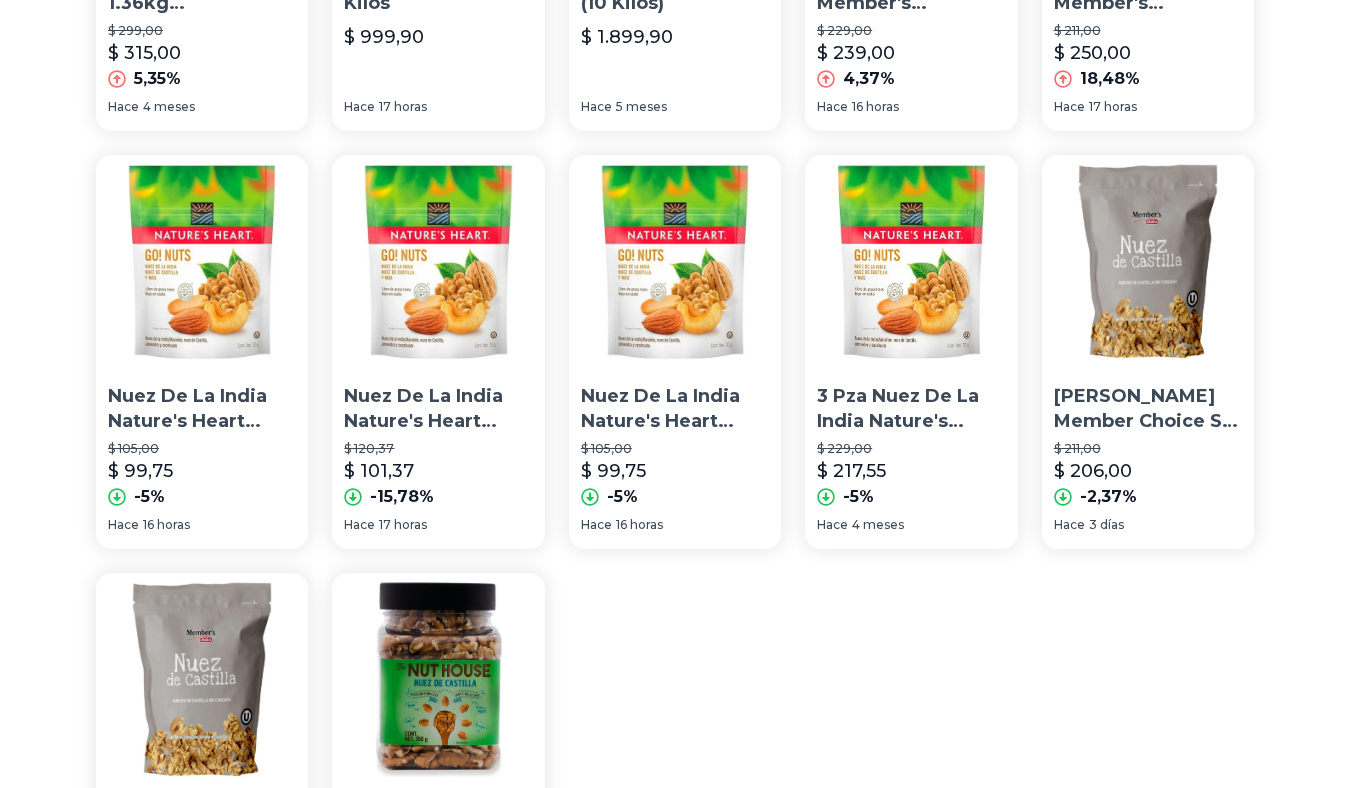 click at bounding box center [202, 679] 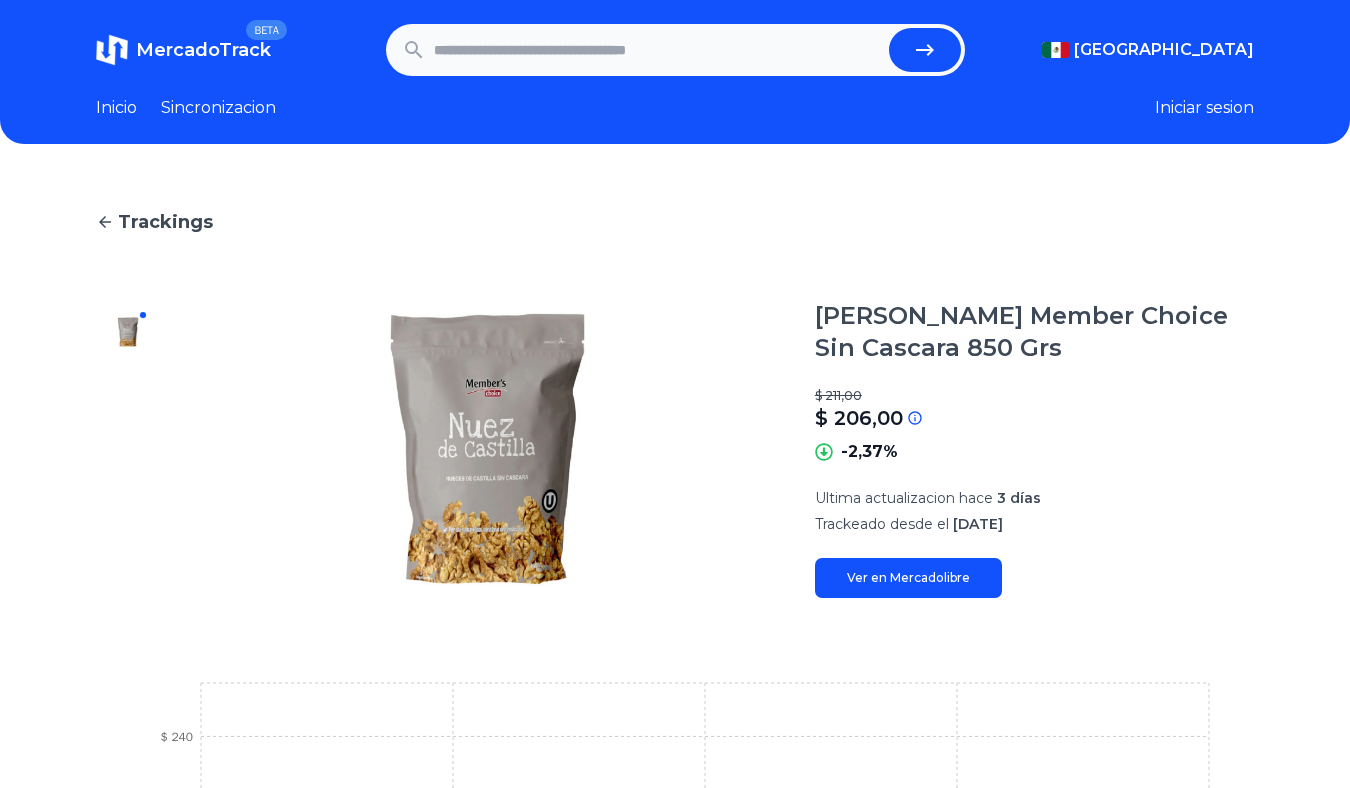 type on "**********" 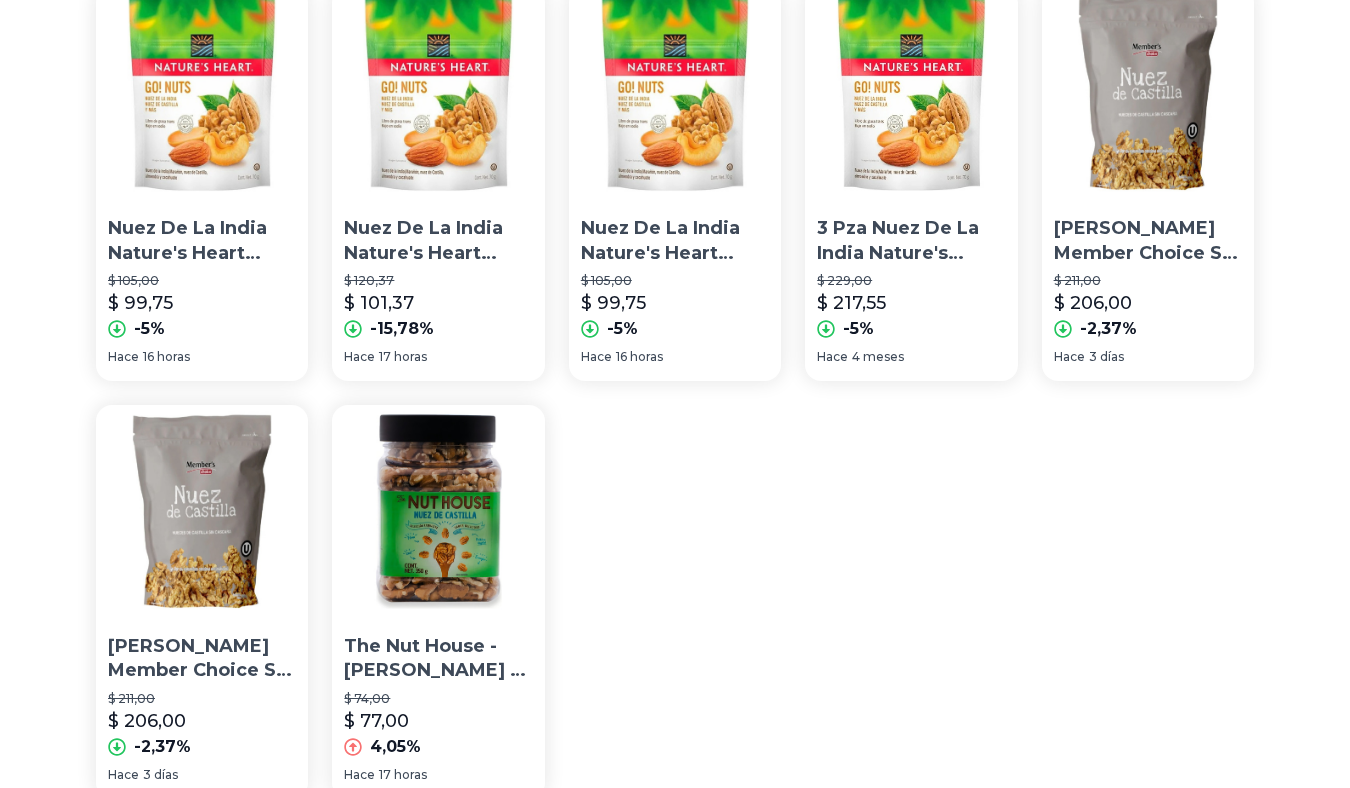 scroll, scrollTop: 1081, scrollLeft: 0, axis: vertical 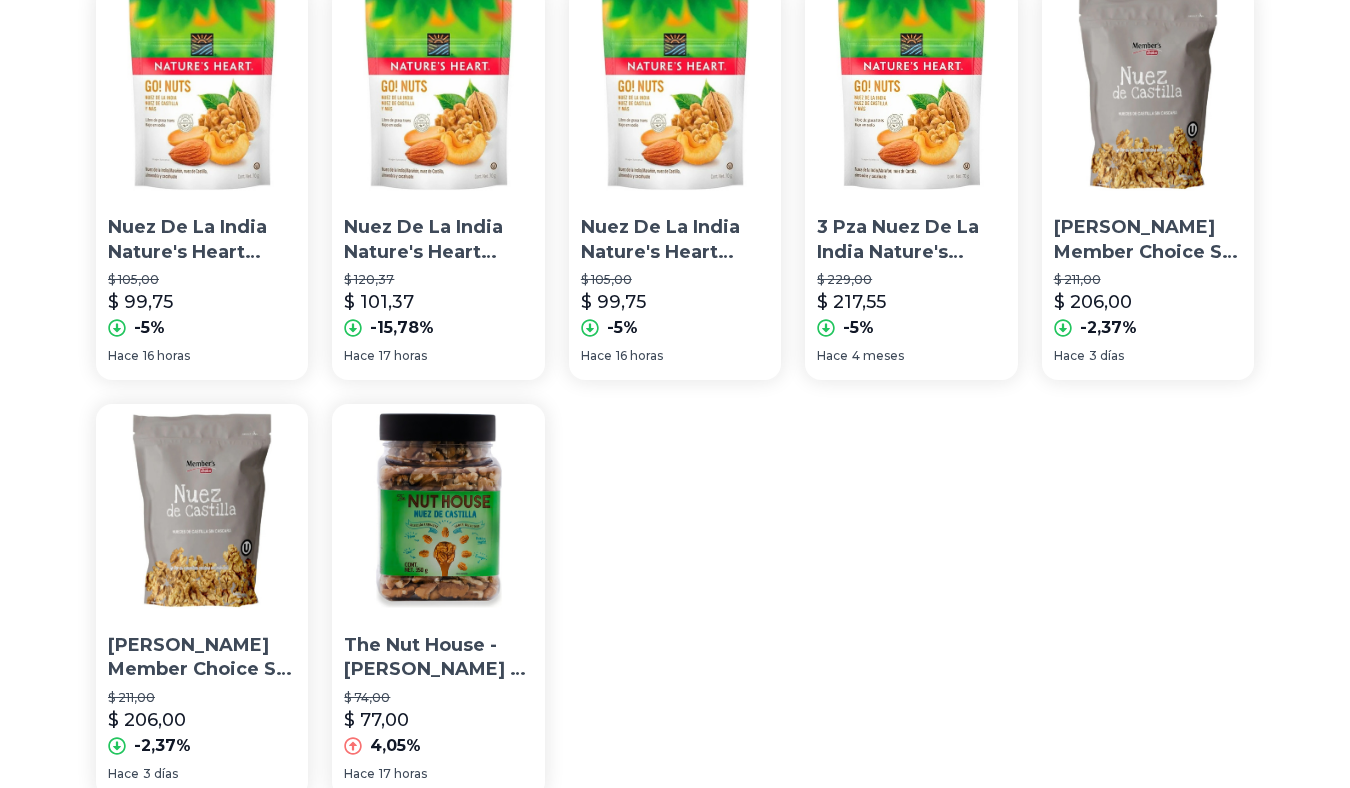 click on "Nuez De Castilla Member Choice Sin Cascara 850 Grs" at bounding box center [1148, 240] 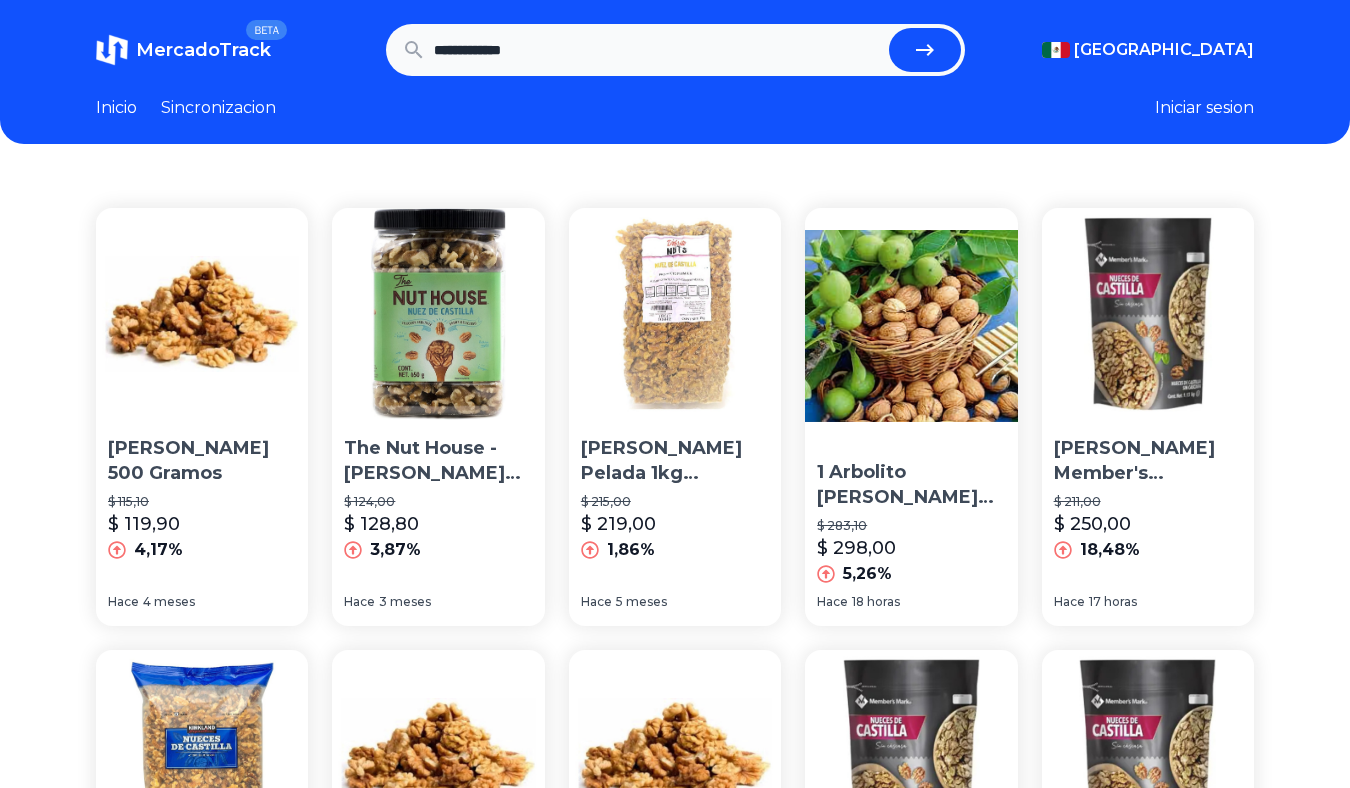 drag, startPoint x: 618, startPoint y: 65, endPoint x: 476, endPoint y: 55, distance: 142.35168 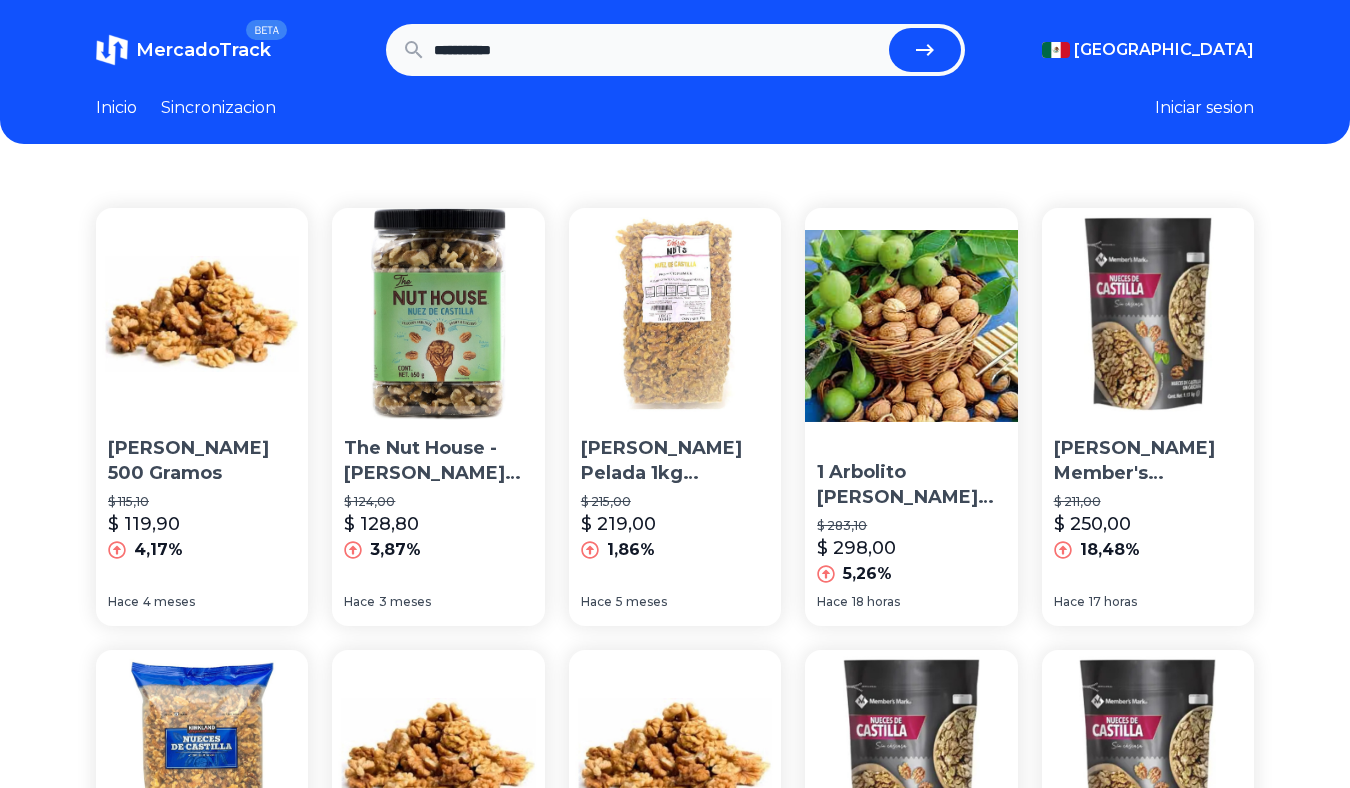 type on "**********" 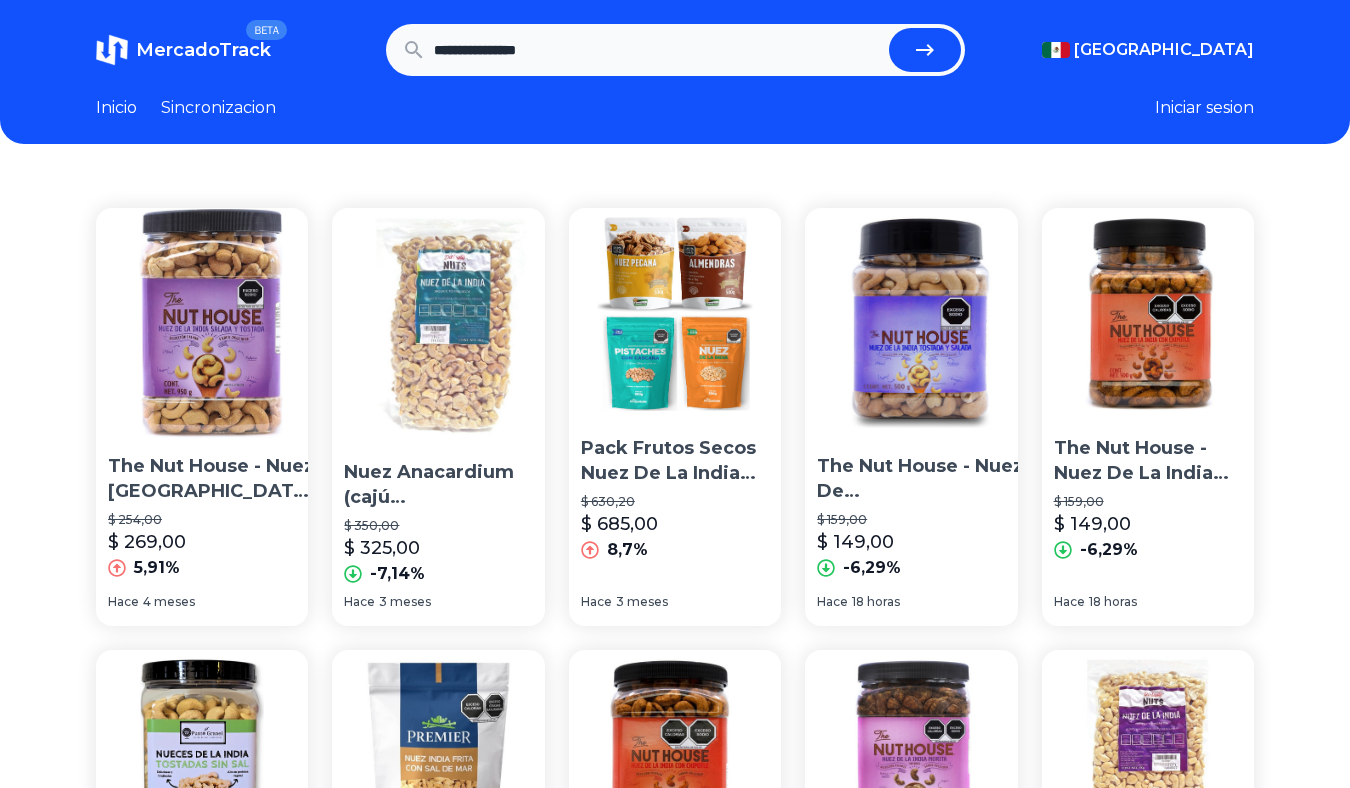 scroll, scrollTop: 0, scrollLeft: 0, axis: both 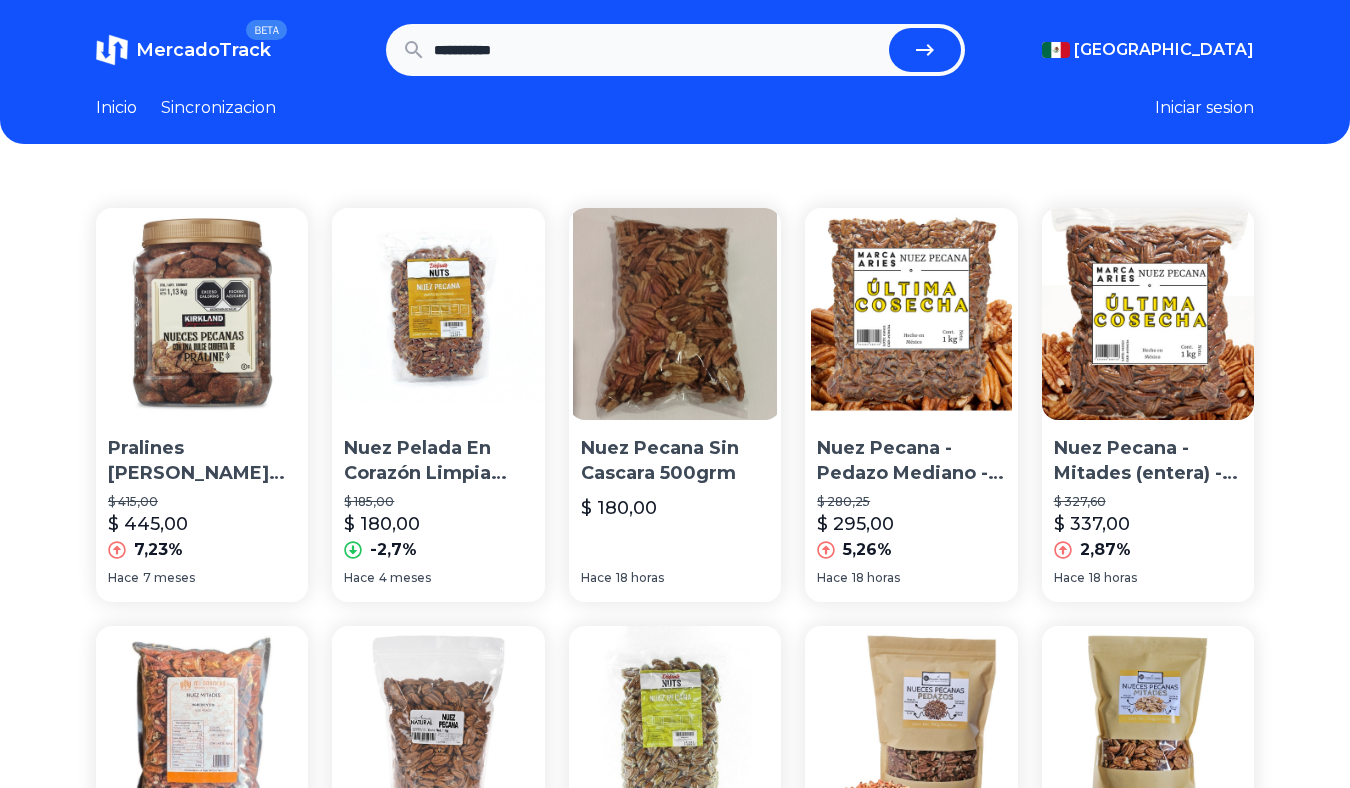 click on "**********" at bounding box center (657, 50) 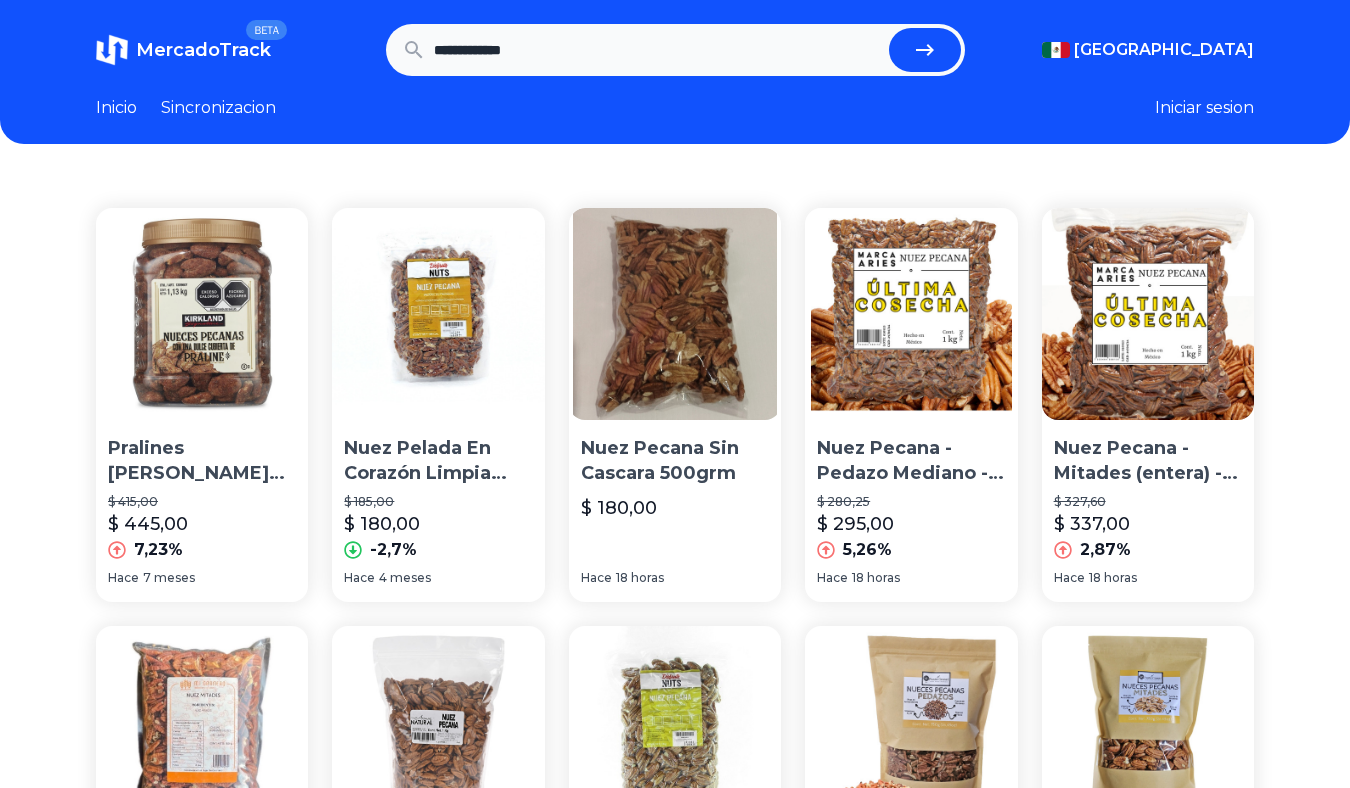 type on "**********" 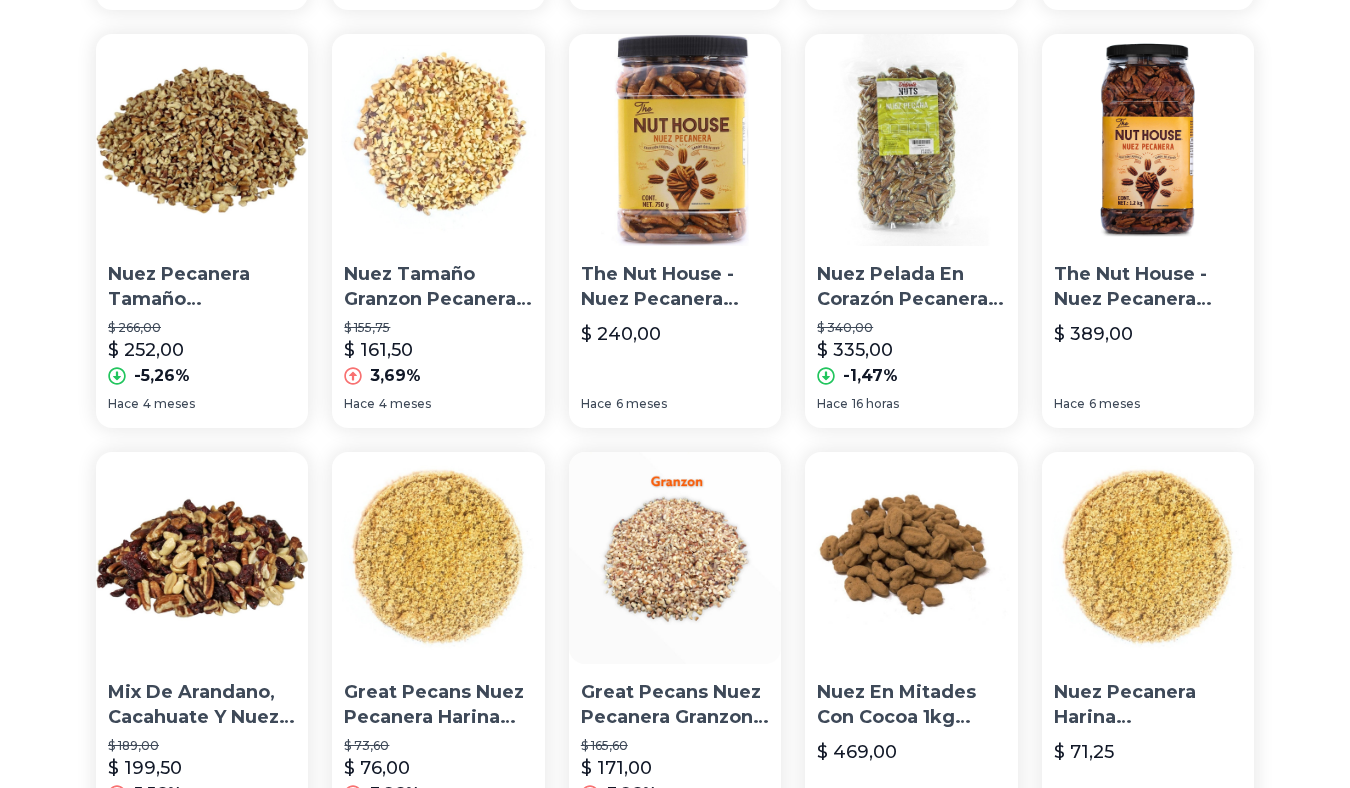 scroll, scrollTop: 1020, scrollLeft: 0, axis: vertical 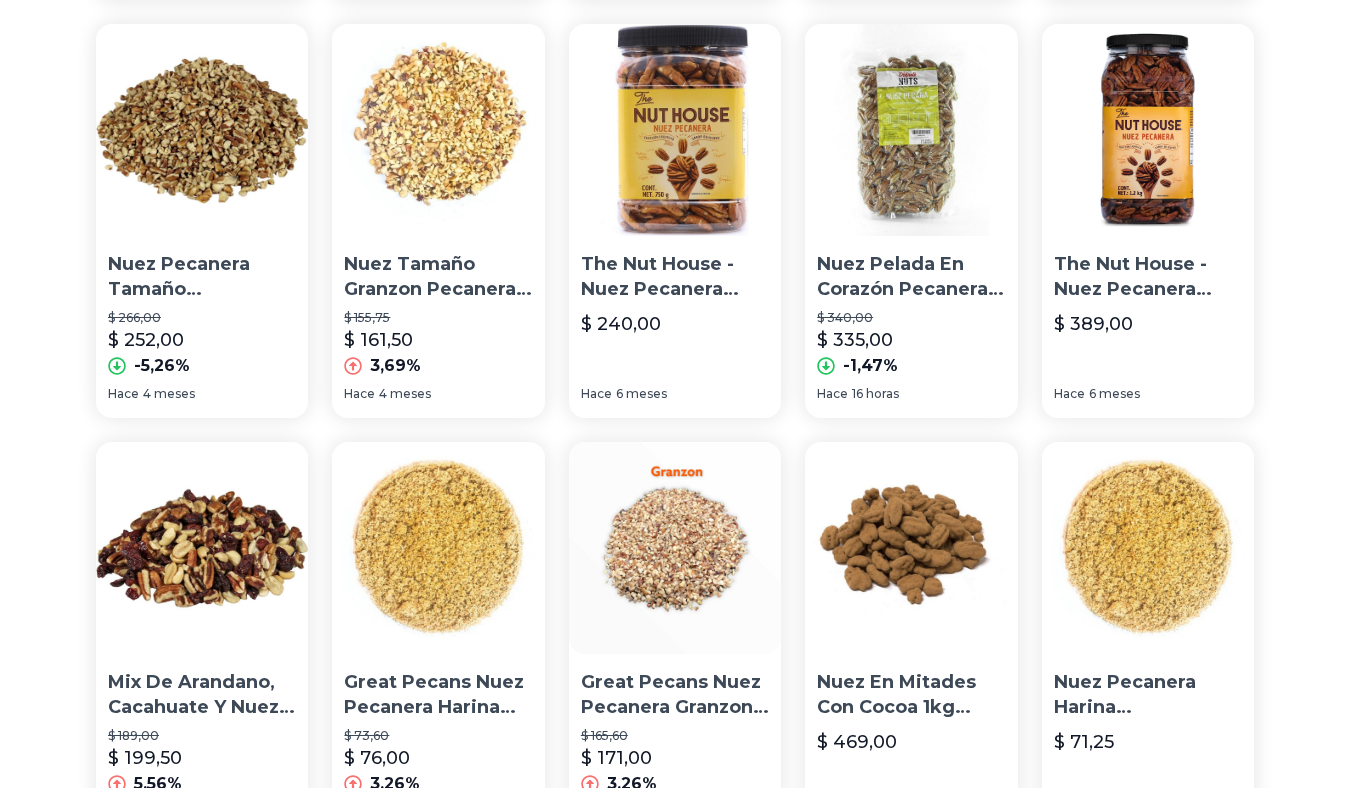 click on "The Nut House - Nuez Pecanera Natural - 750g" at bounding box center [675, 277] 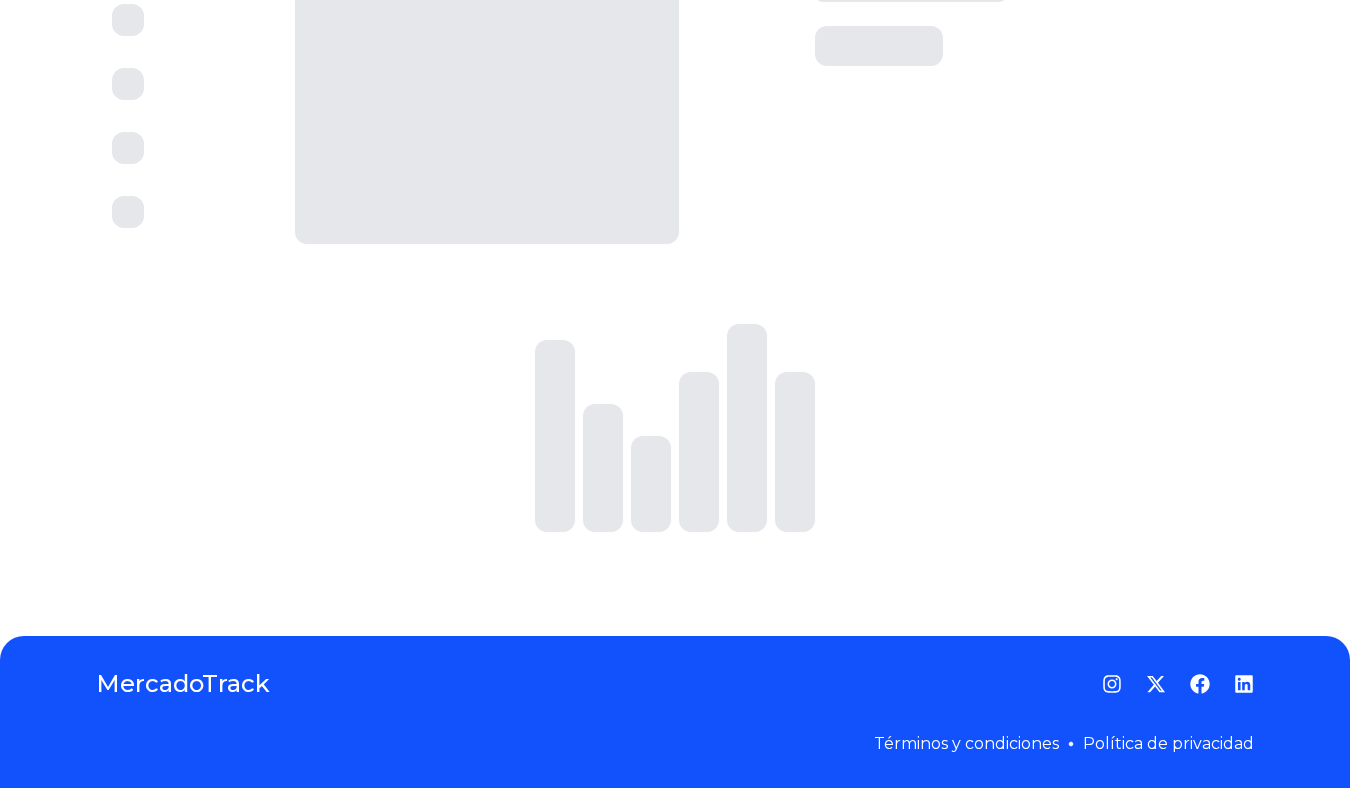 scroll, scrollTop: 0, scrollLeft: 0, axis: both 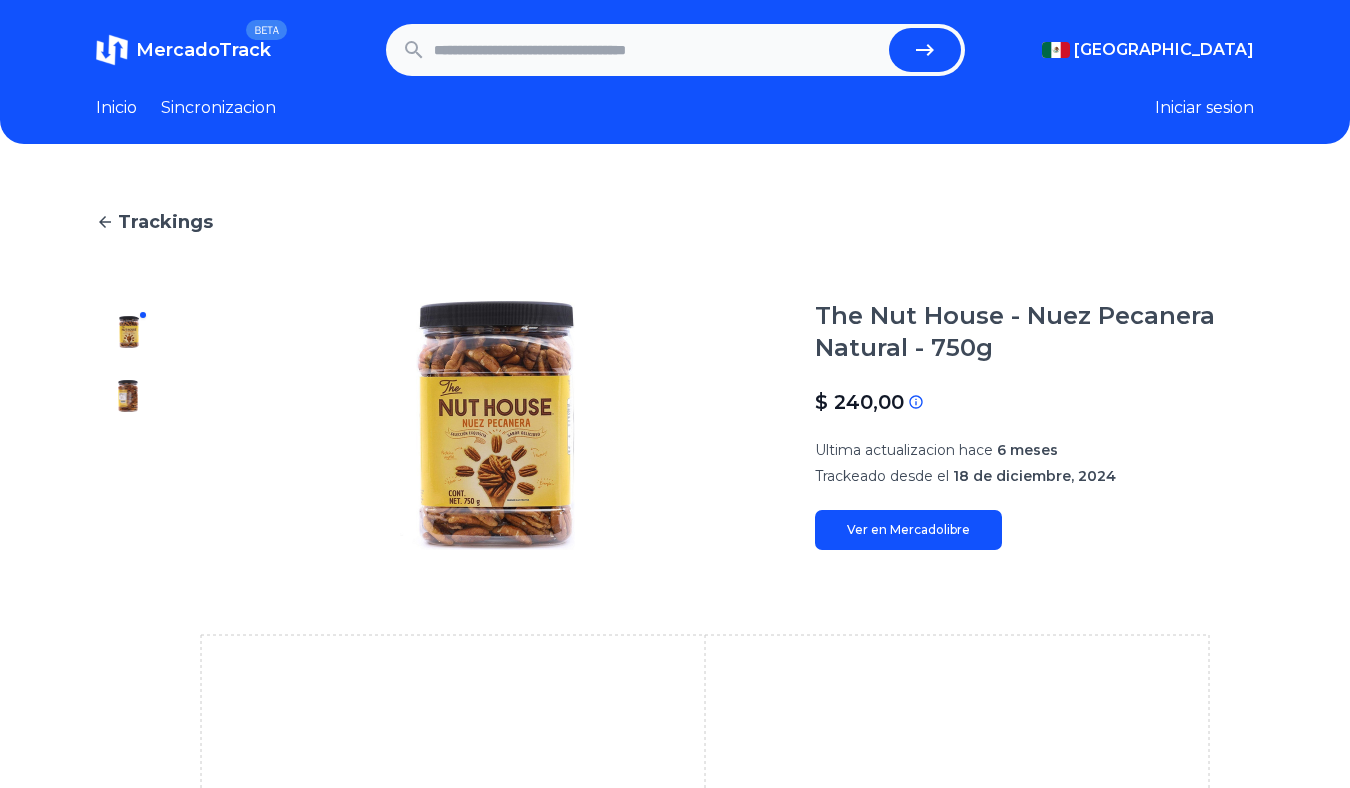 type on "**********" 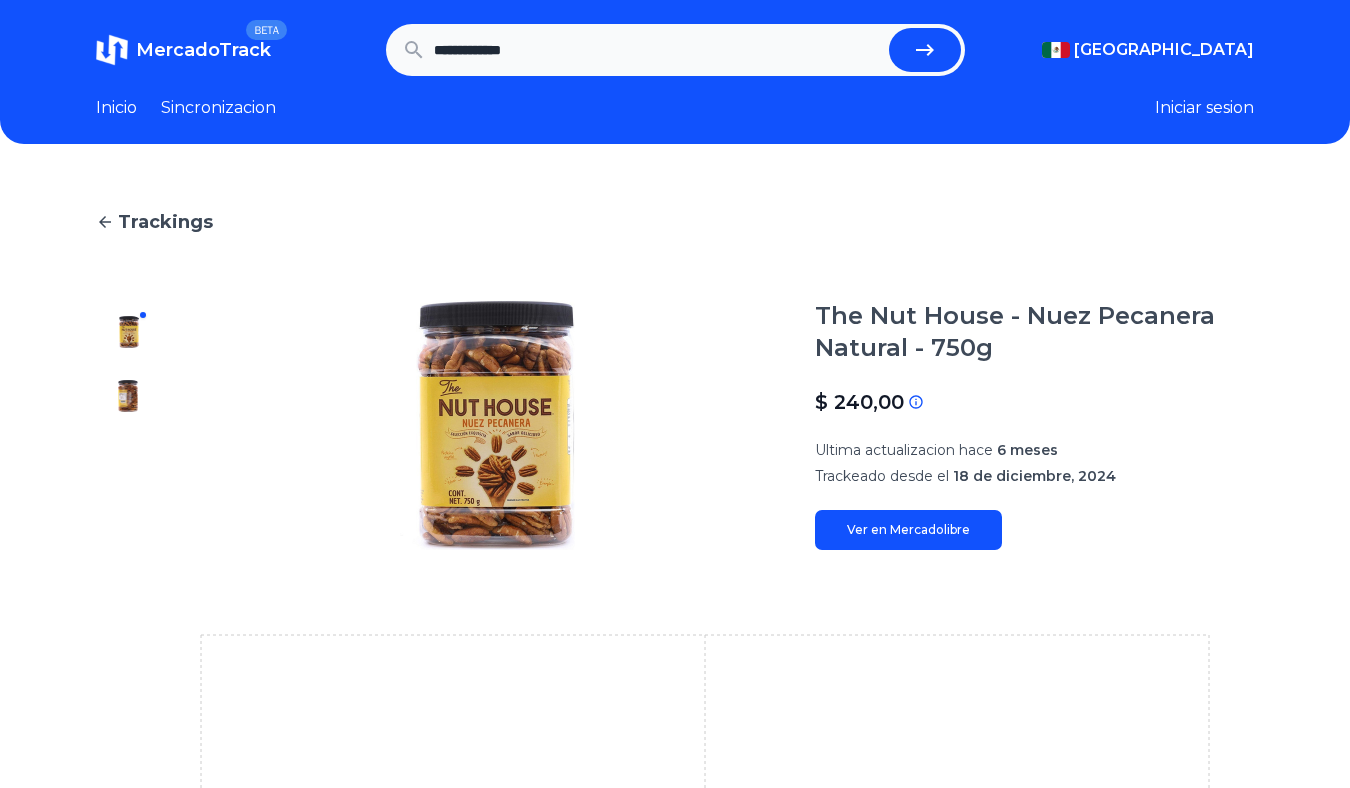scroll, scrollTop: 1020, scrollLeft: 0, axis: vertical 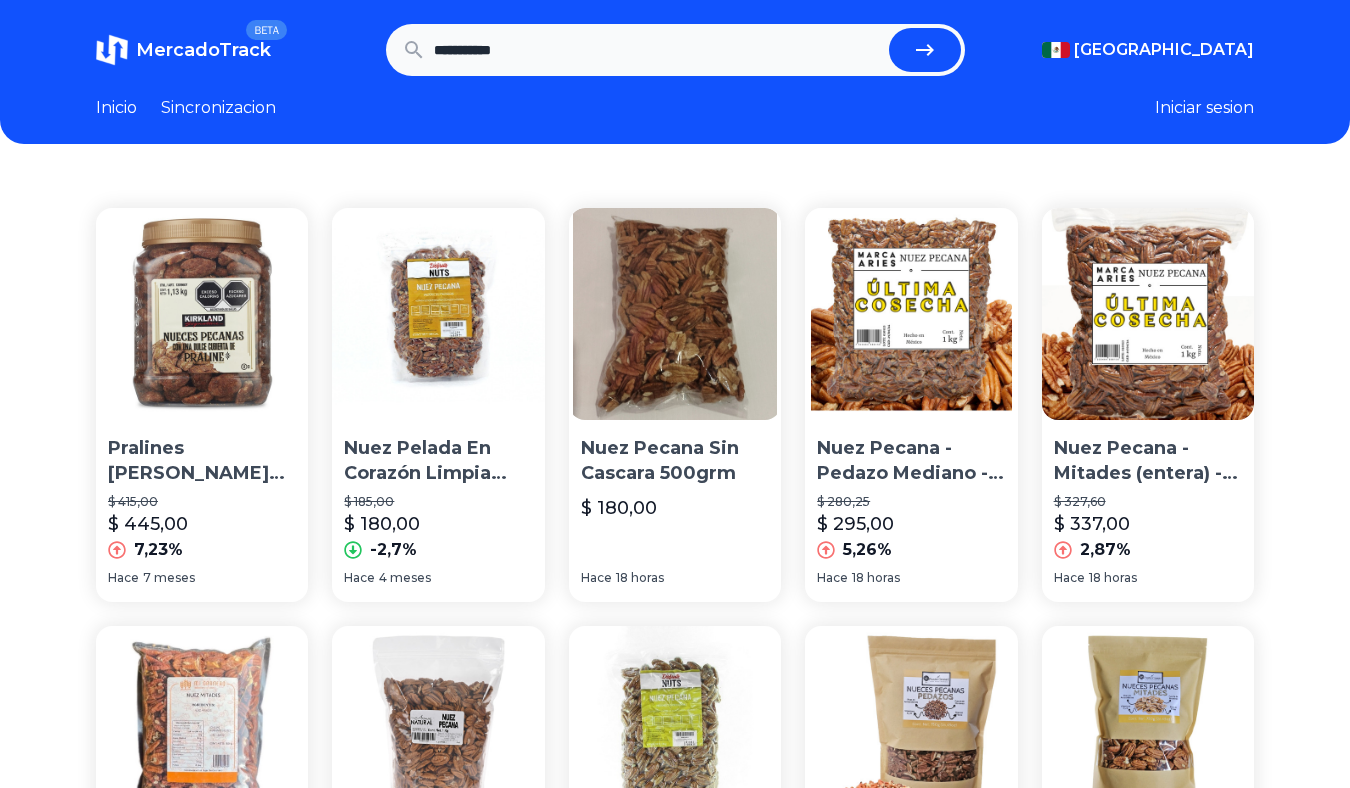click at bounding box center (202, 314) 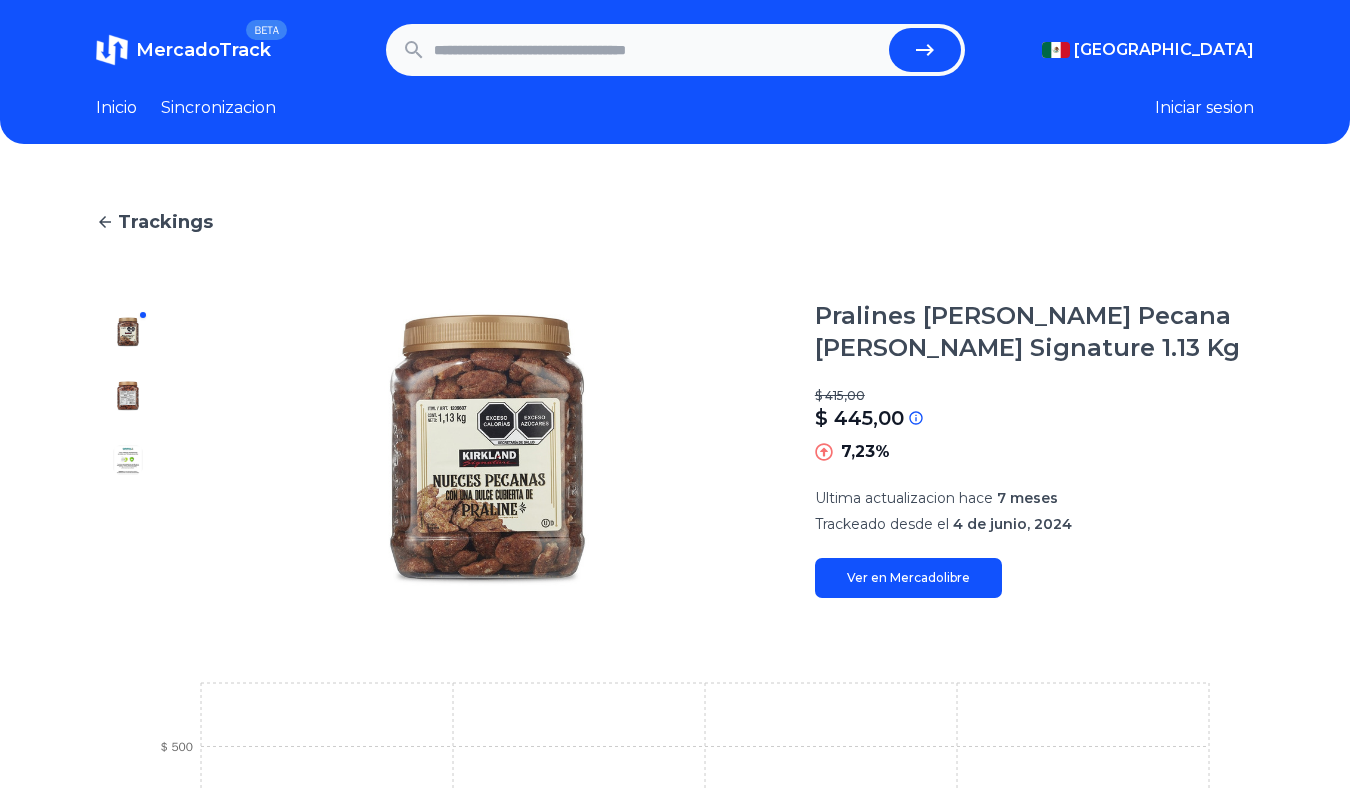 type on "**********" 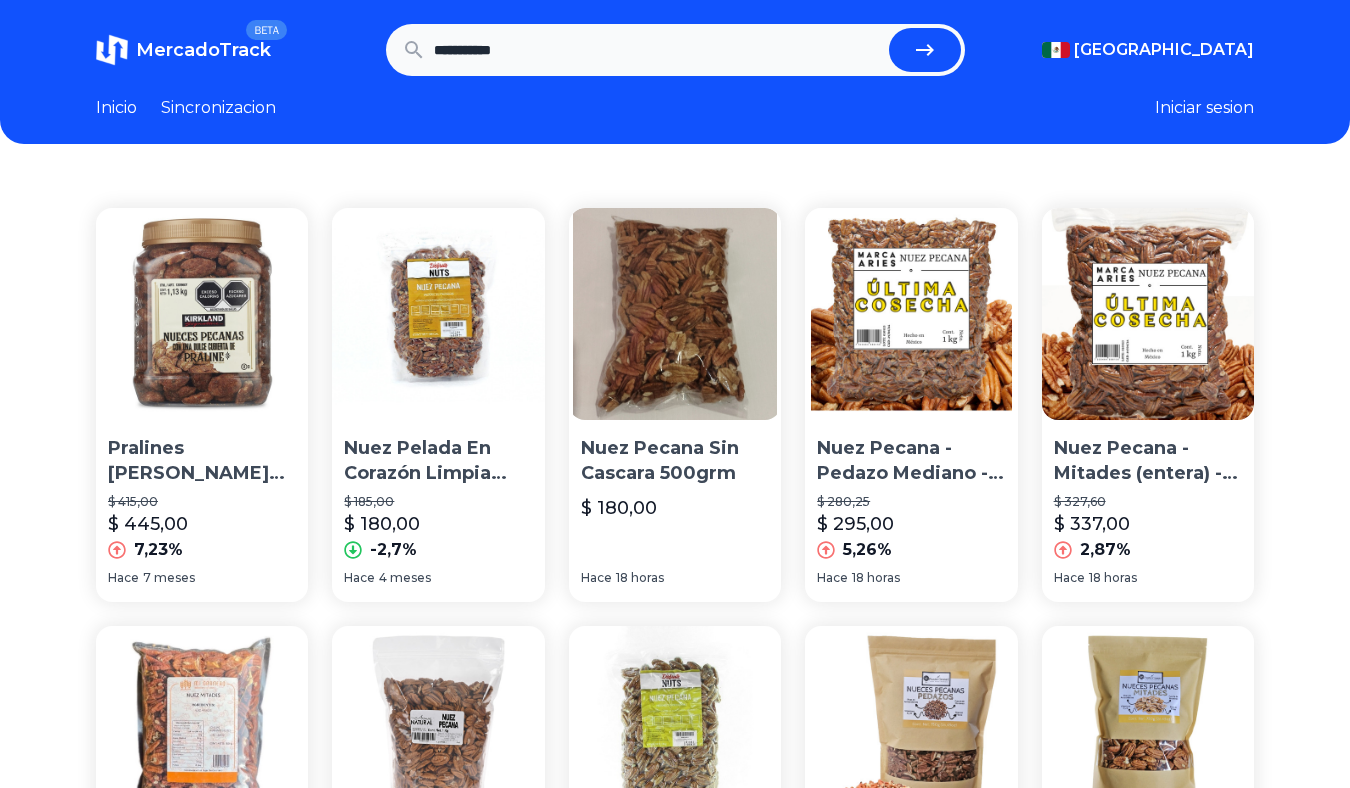 click at bounding box center [438, 314] 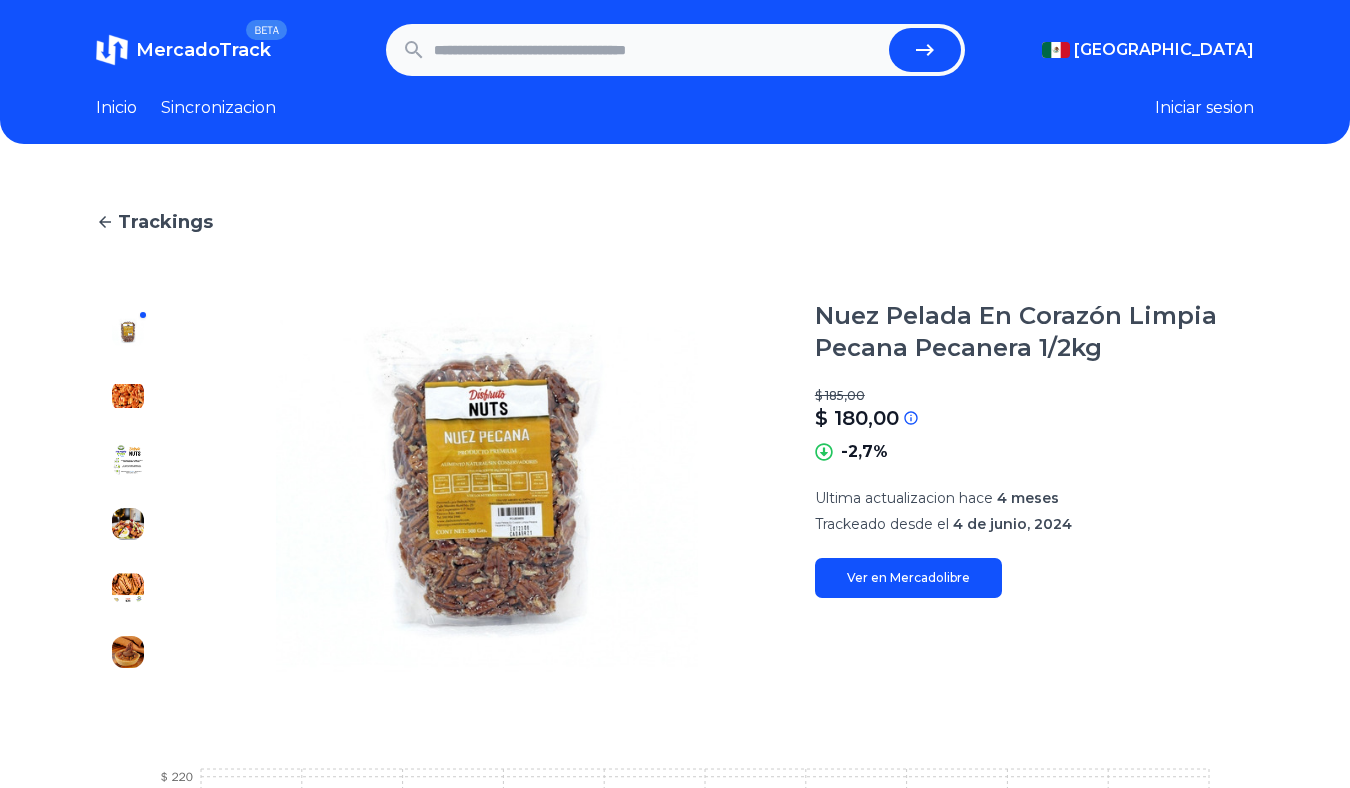 type on "**********" 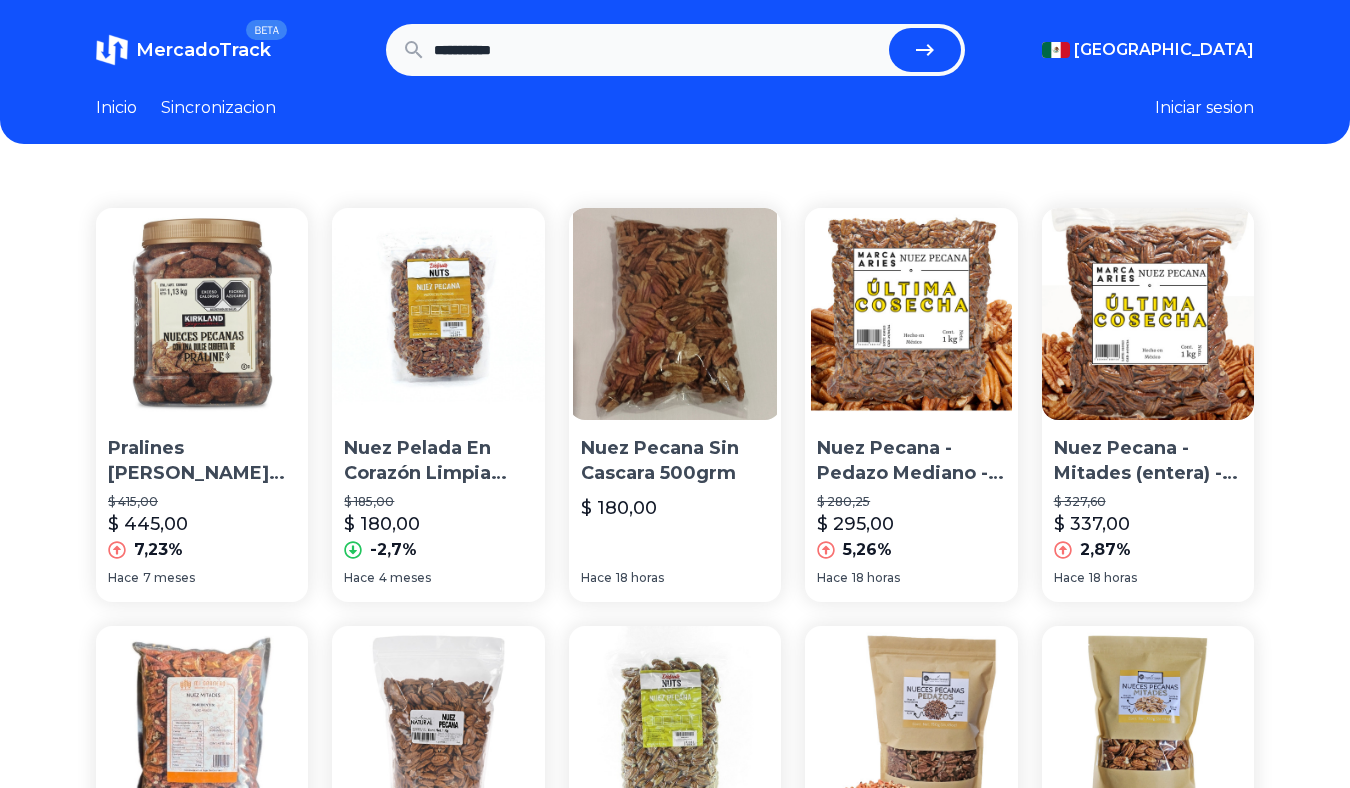 click at bounding box center [911, 314] 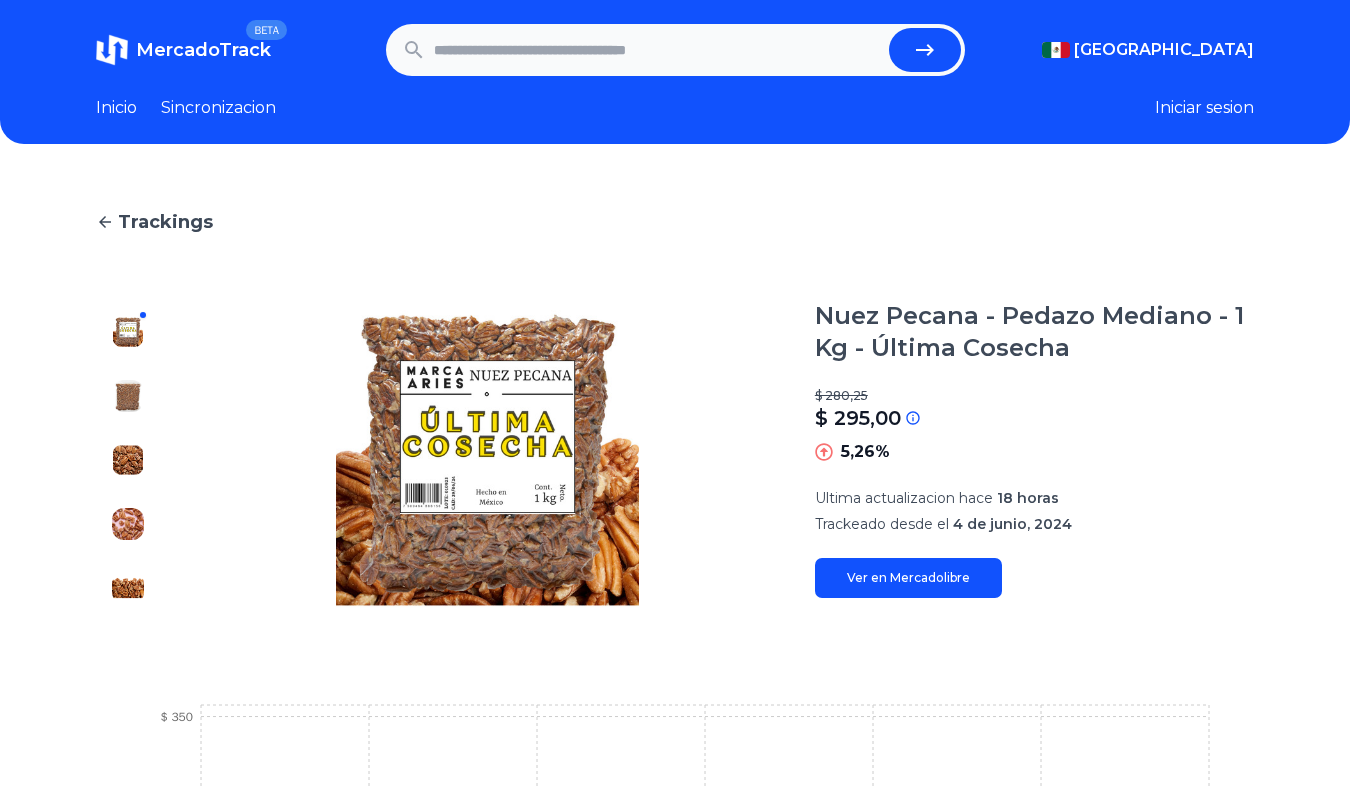 type on "**********" 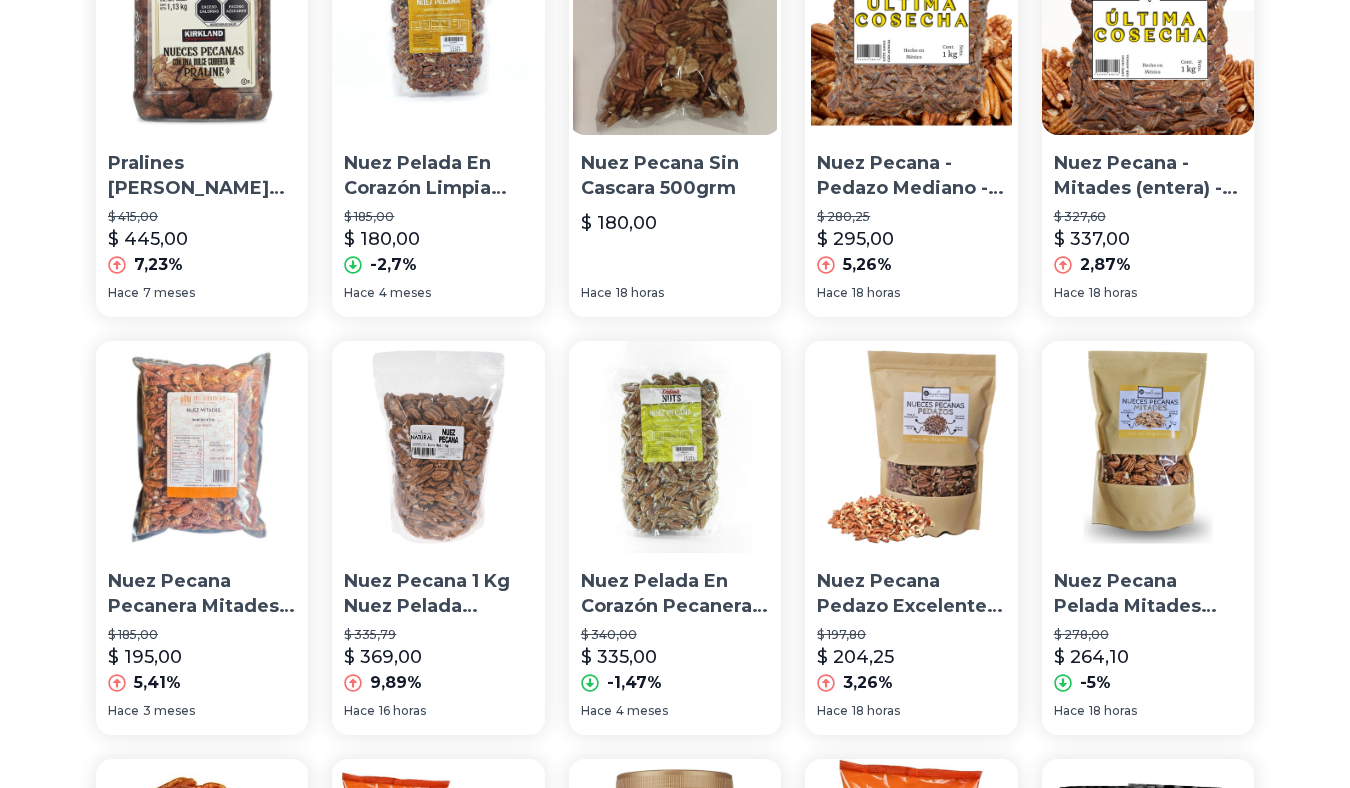 scroll, scrollTop: 324, scrollLeft: 0, axis: vertical 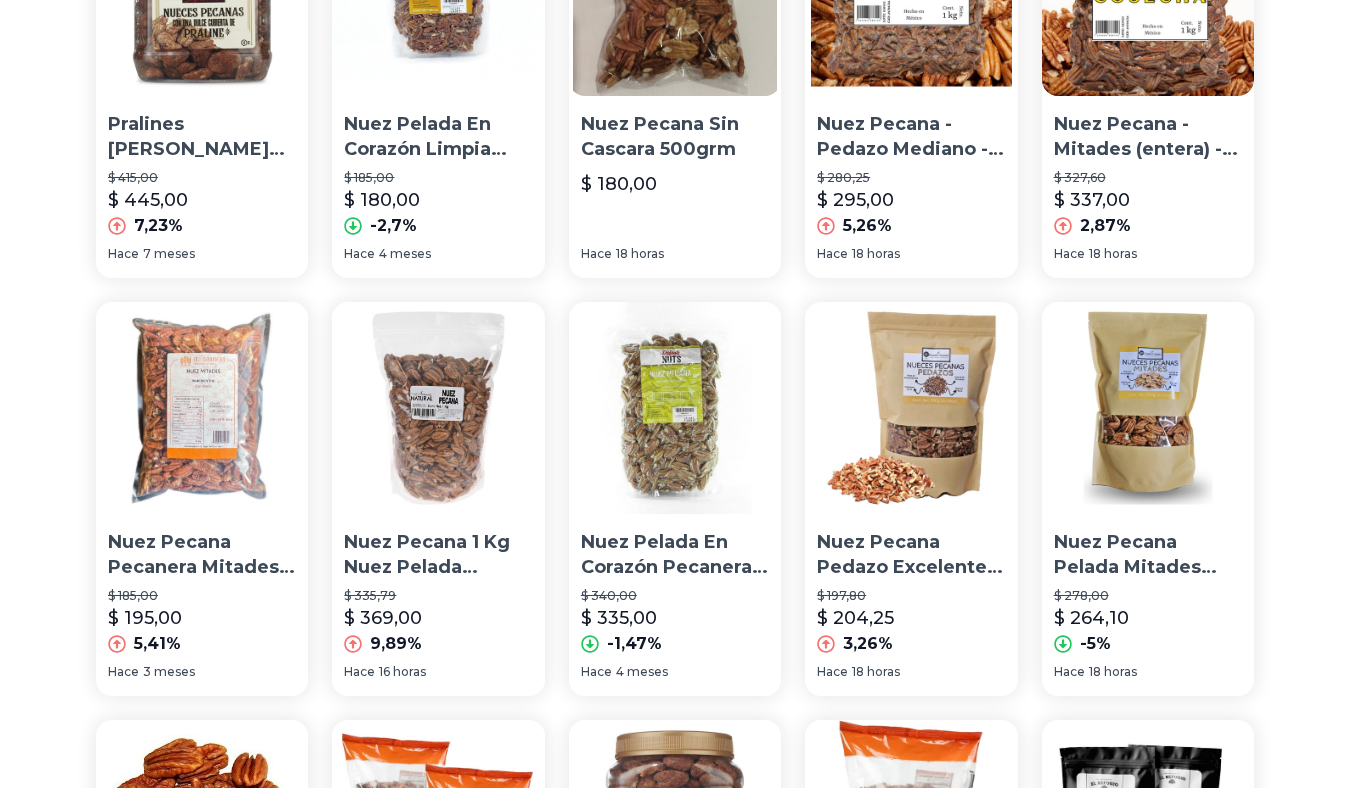 click at bounding box center [911, 408] 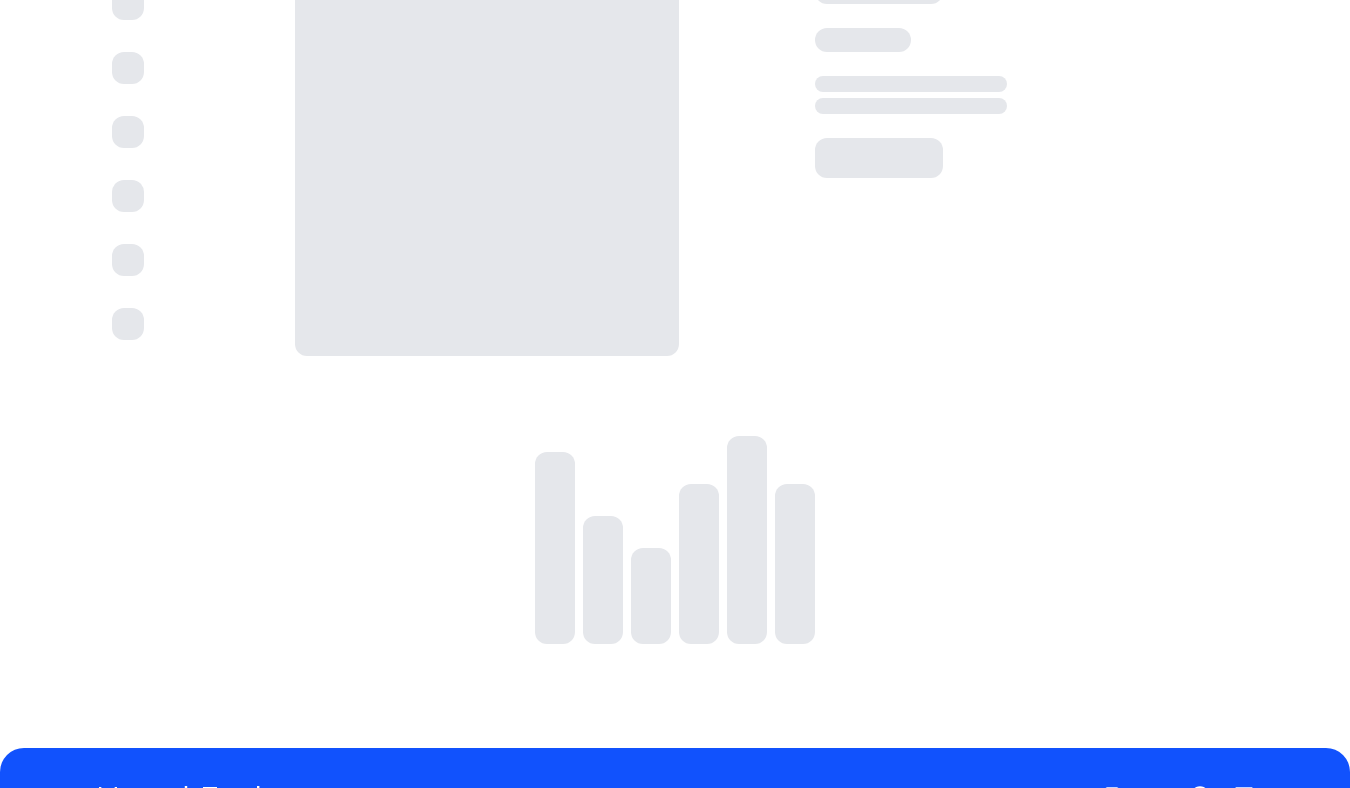 scroll, scrollTop: 0, scrollLeft: 0, axis: both 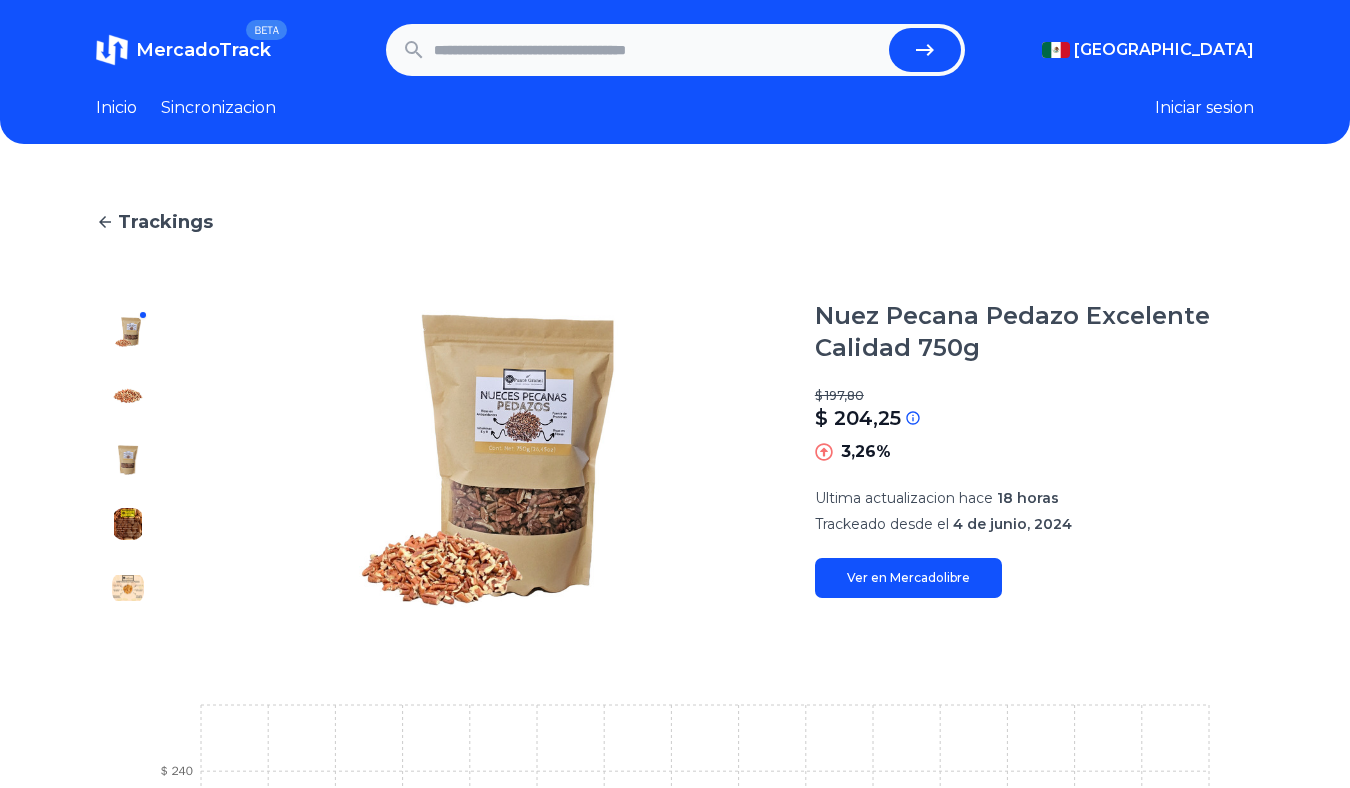 click at bounding box center [128, 588] 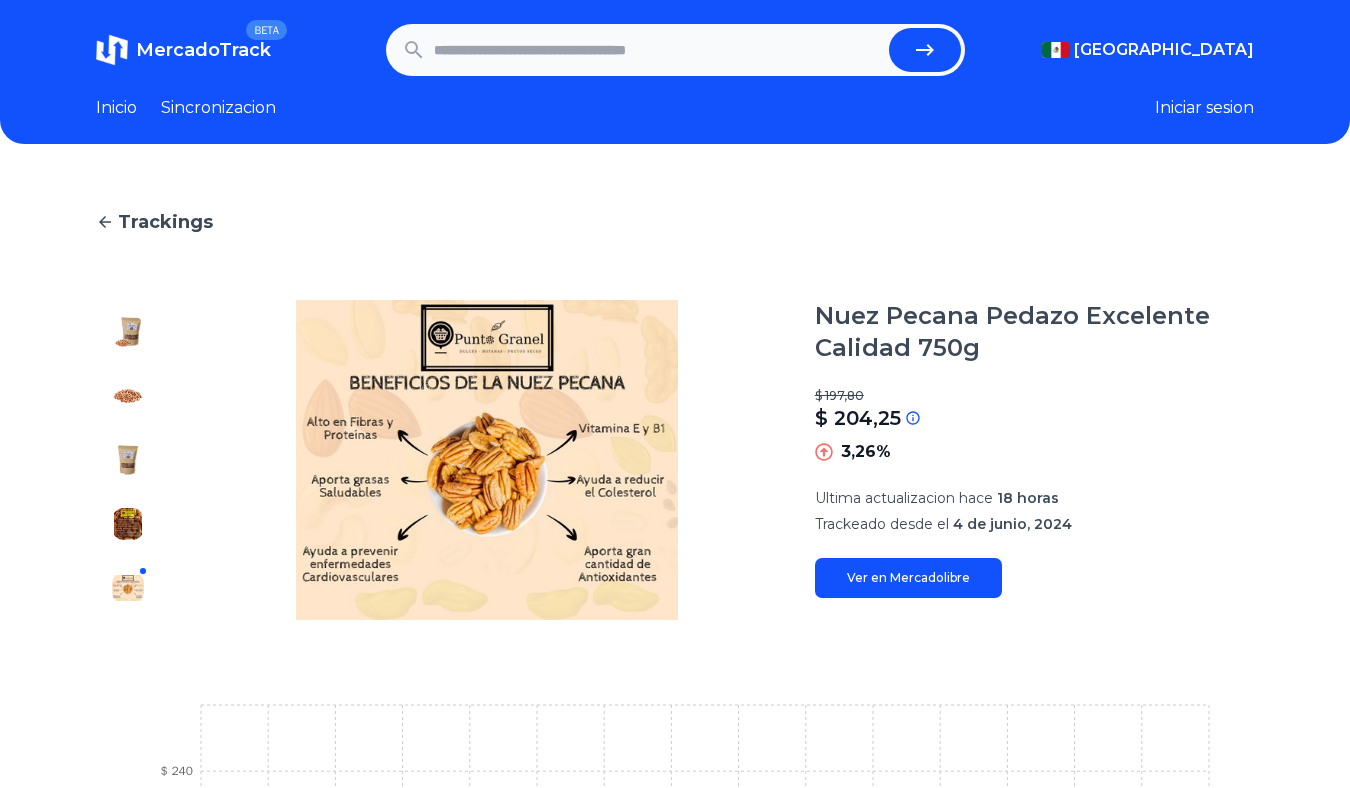 type on "**********" 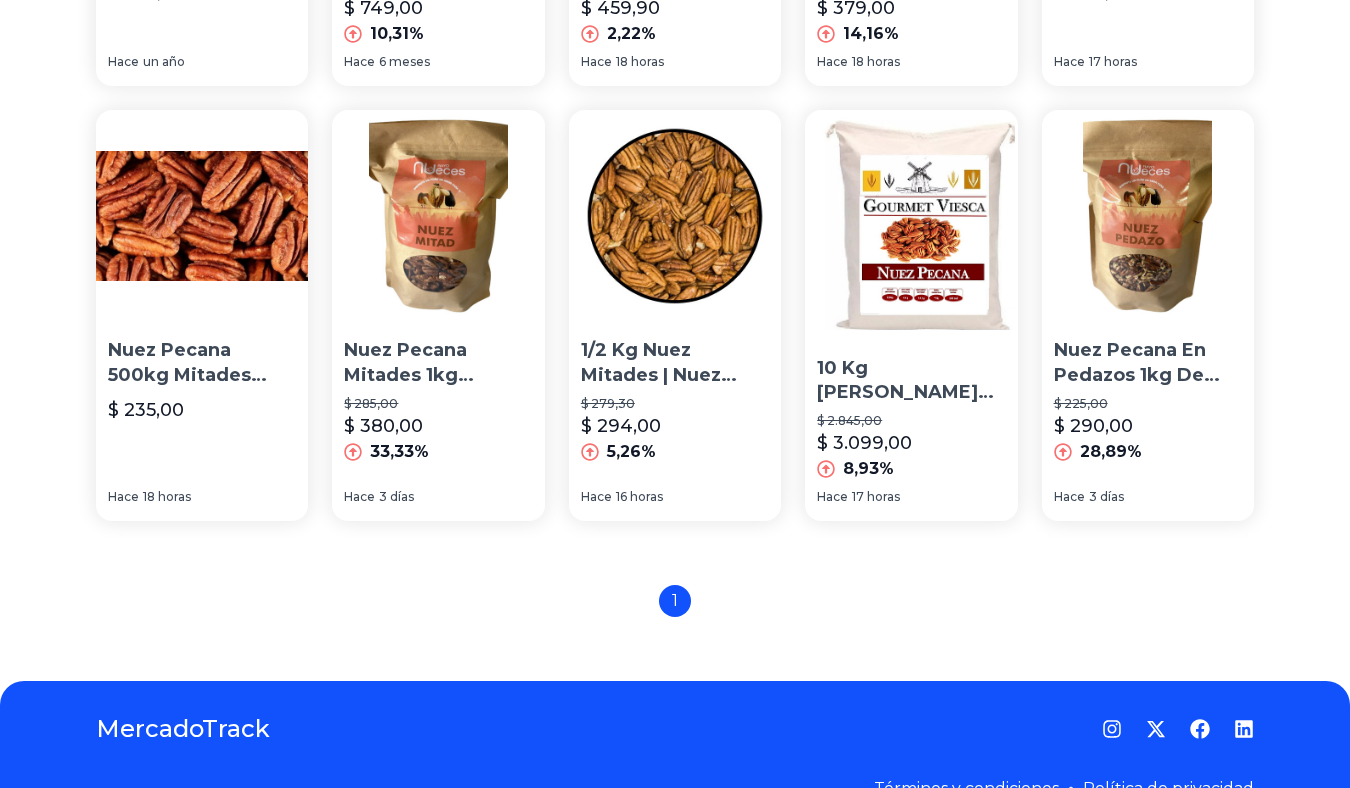 scroll, scrollTop: 1341, scrollLeft: 0, axis: vertical 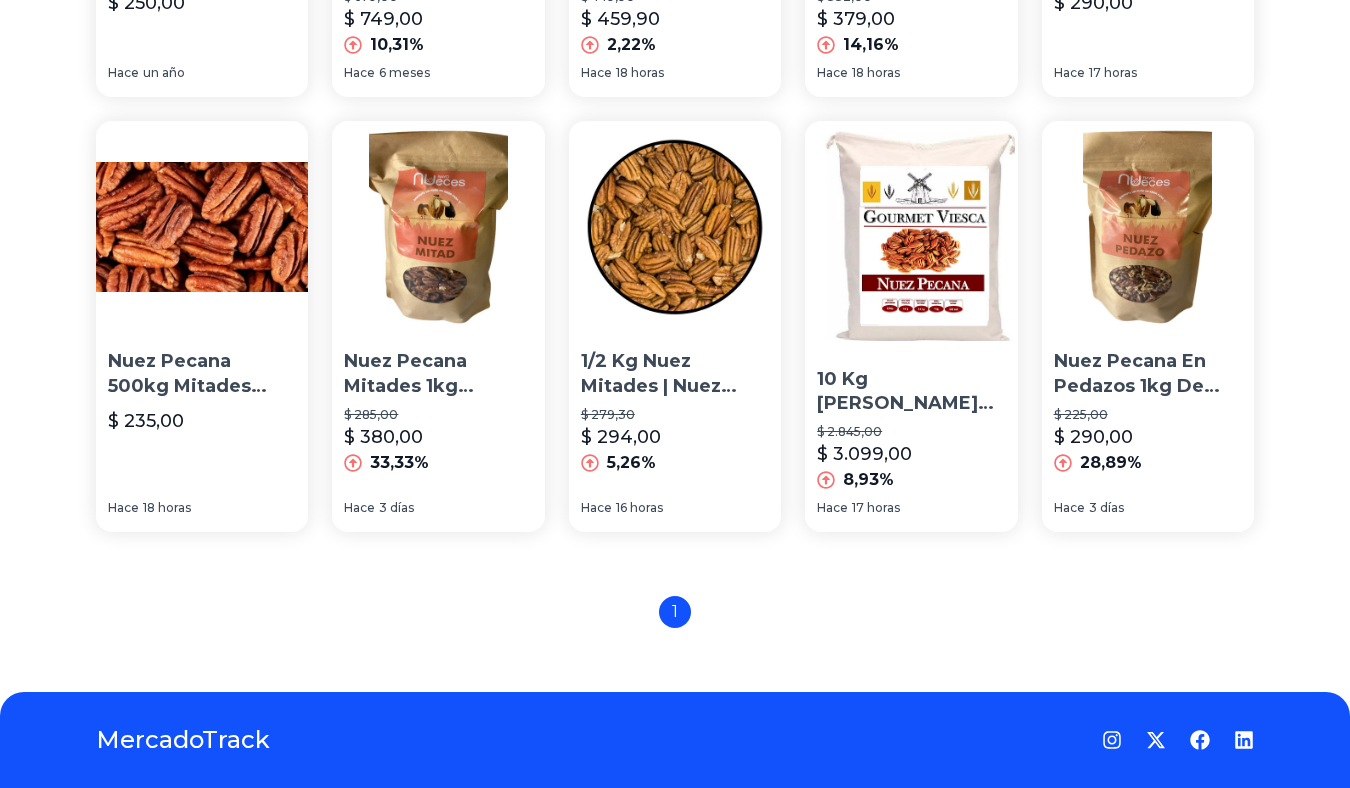 click at bounding box center (438, 227) 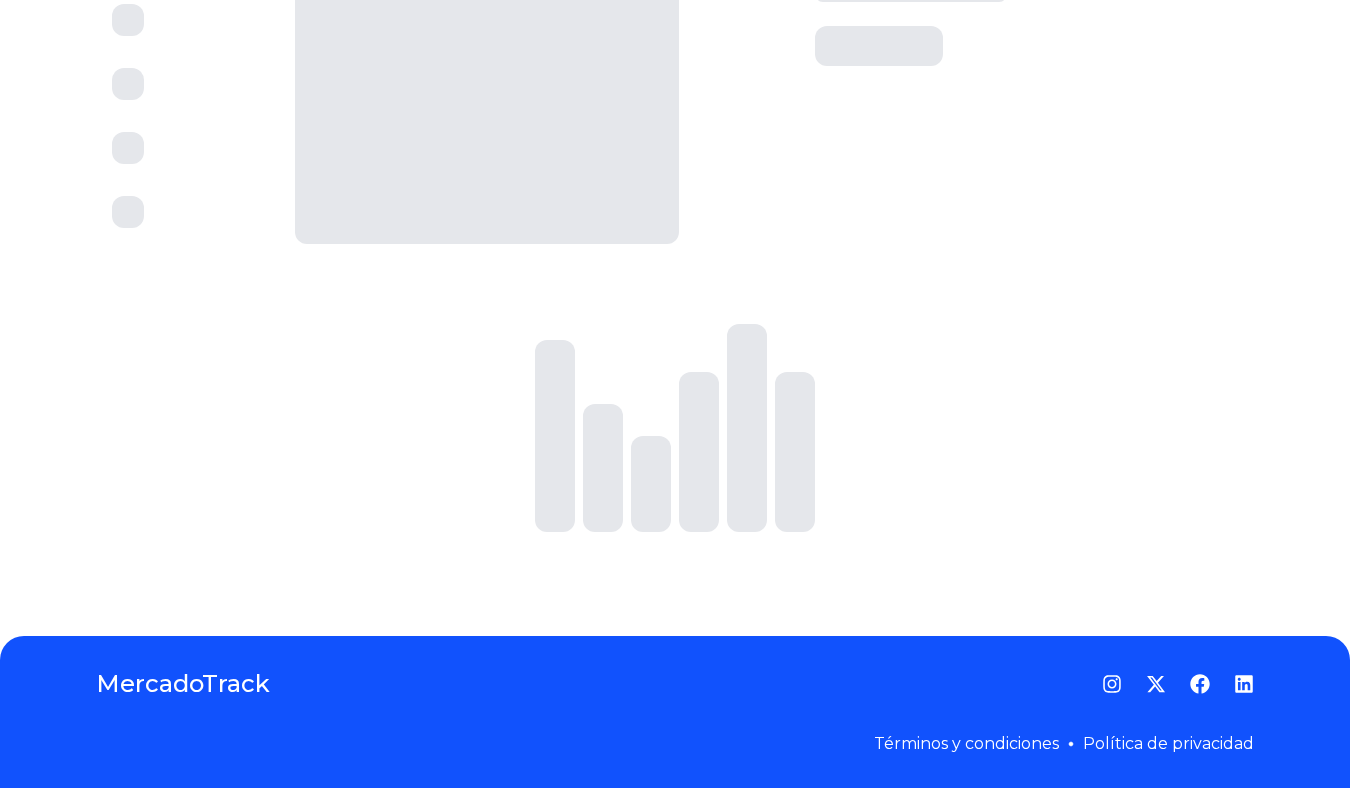 scroll, scrollTop: 0, scrollLeft: 0, axis: both 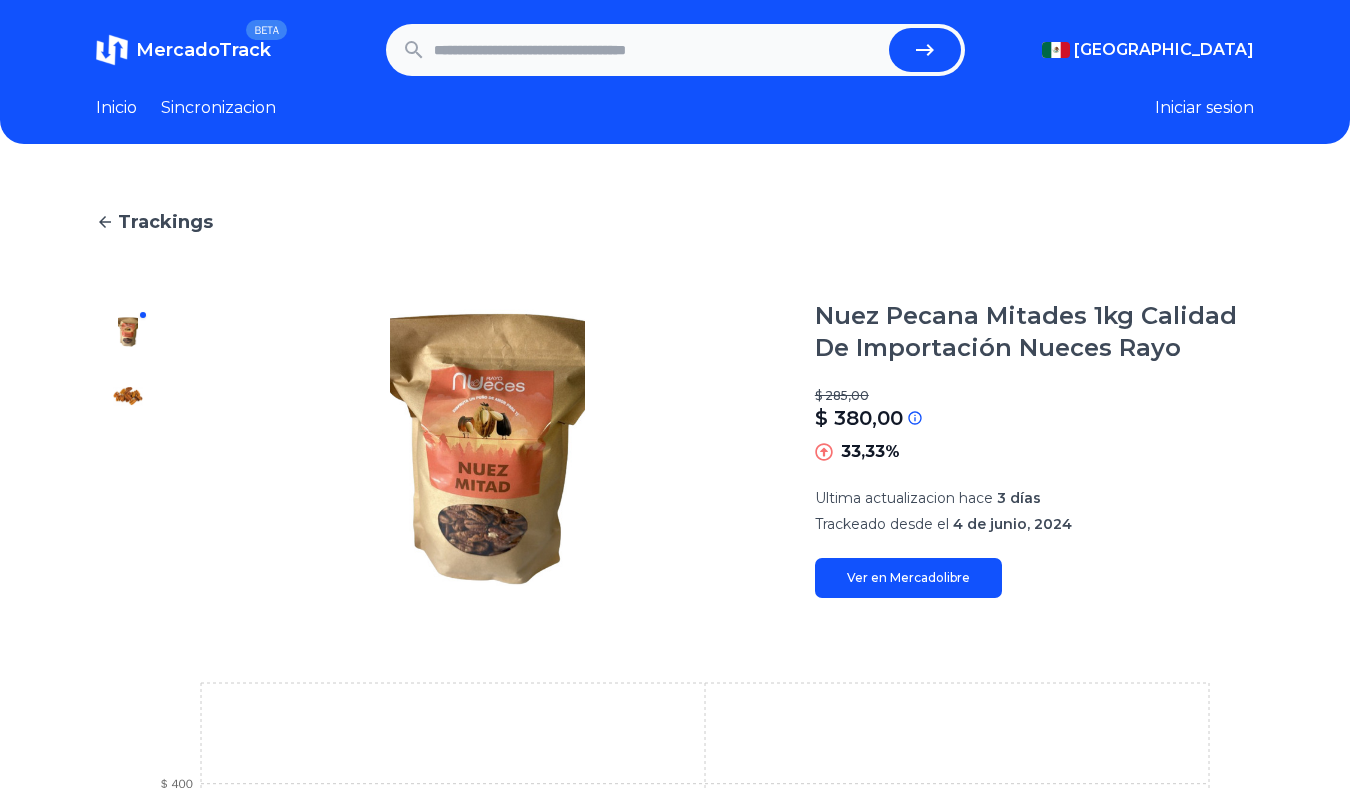 click at bounding box center [657, 50] 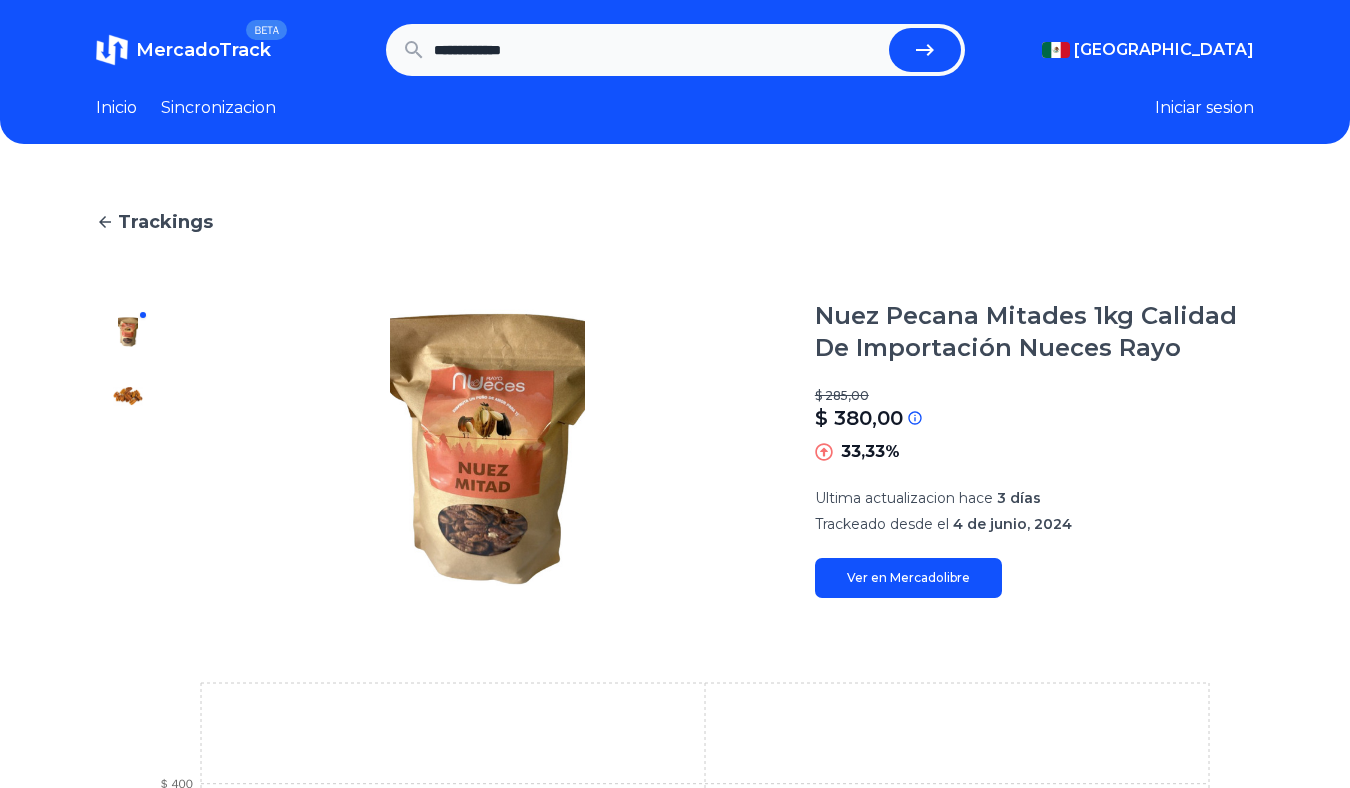 type on "**********" 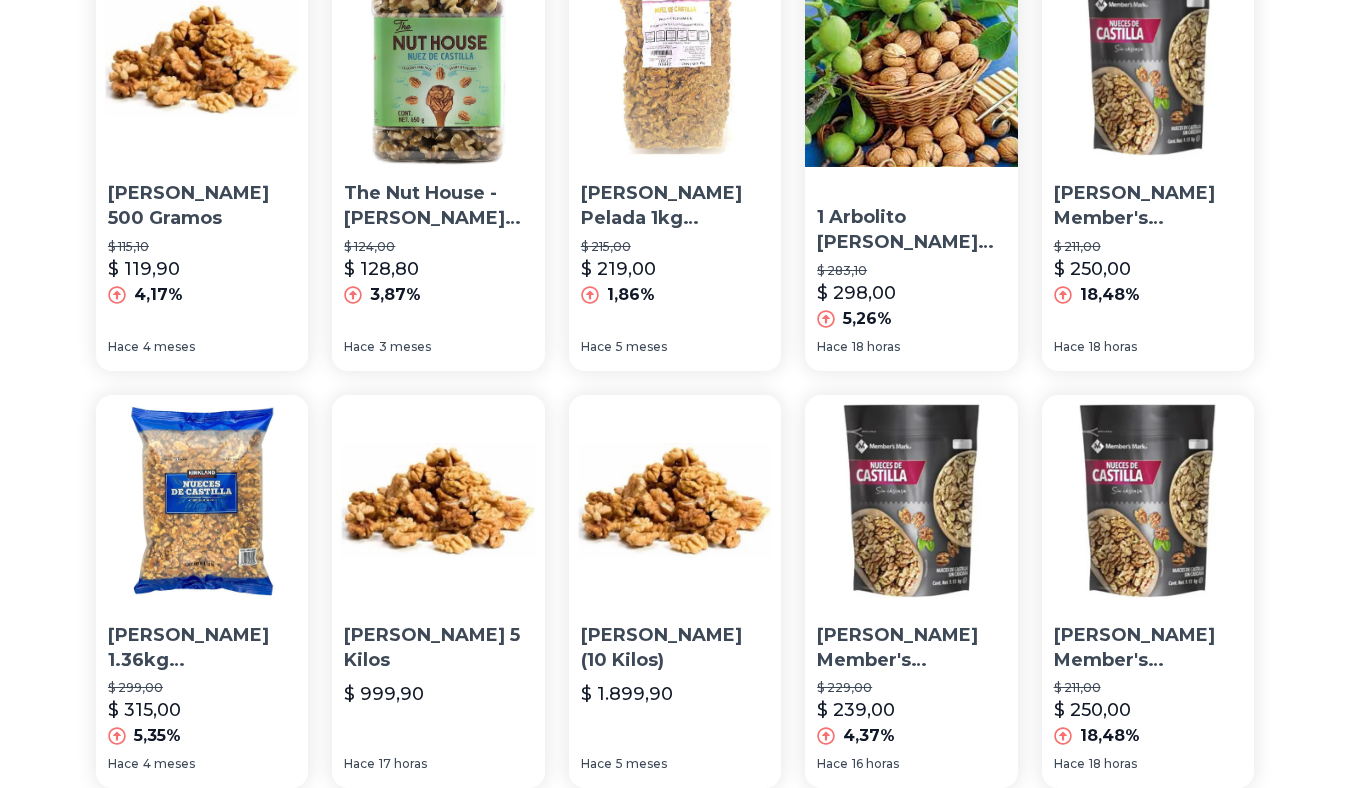 scroll, scrollTop: 261, scrollLeft: 0, axis: vertical 